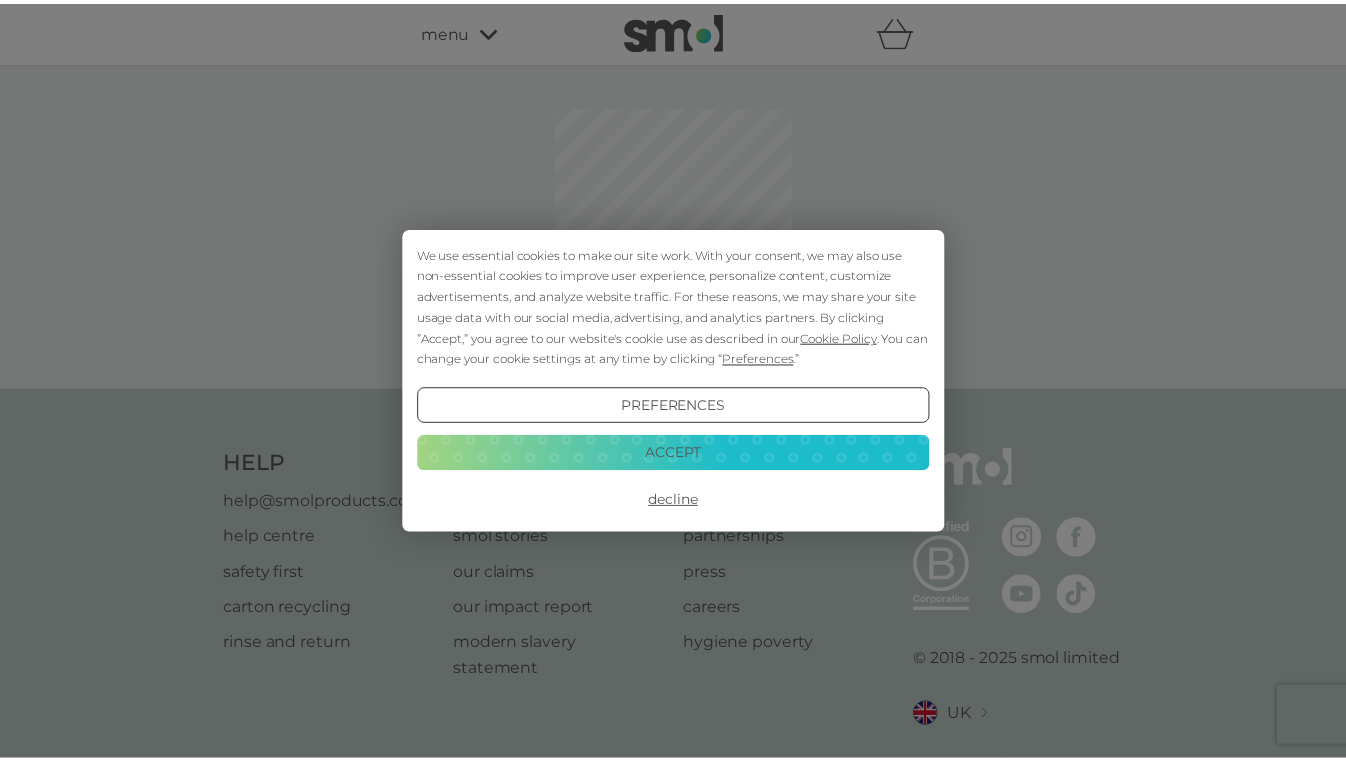 scroll, scrollTop: 0, scrollLeft: 0, axis: both 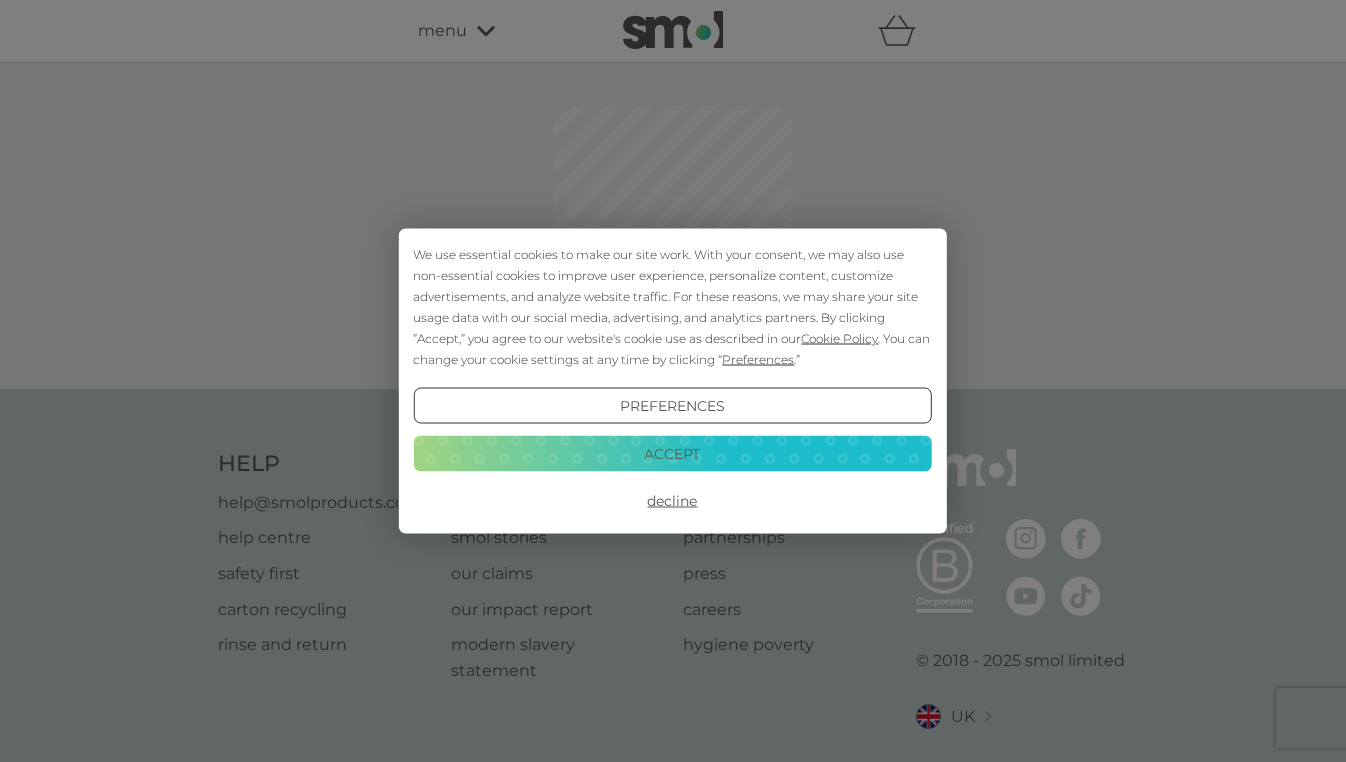 click on "Accept" at bounding box center (673, 453) 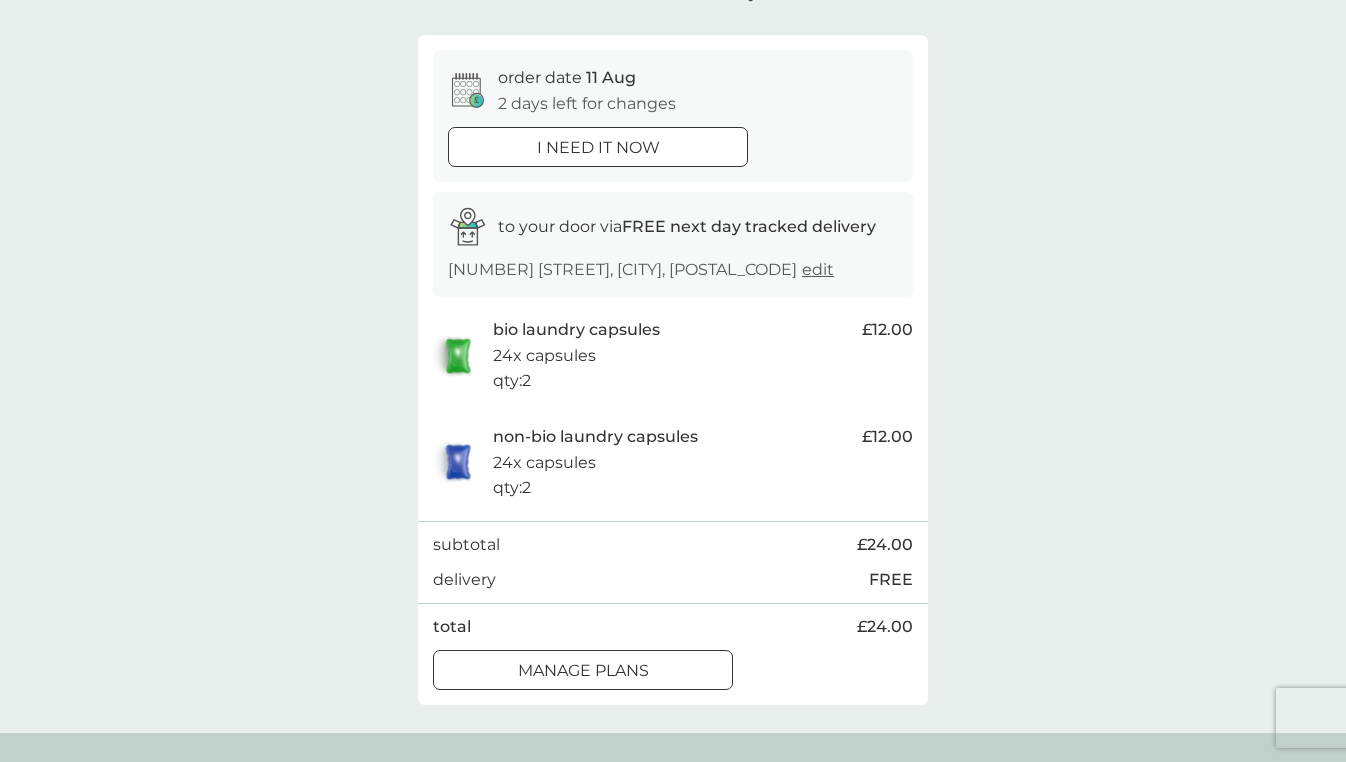 scroll, scrollTop: 179, scrollLeft: 0, axis: vertical 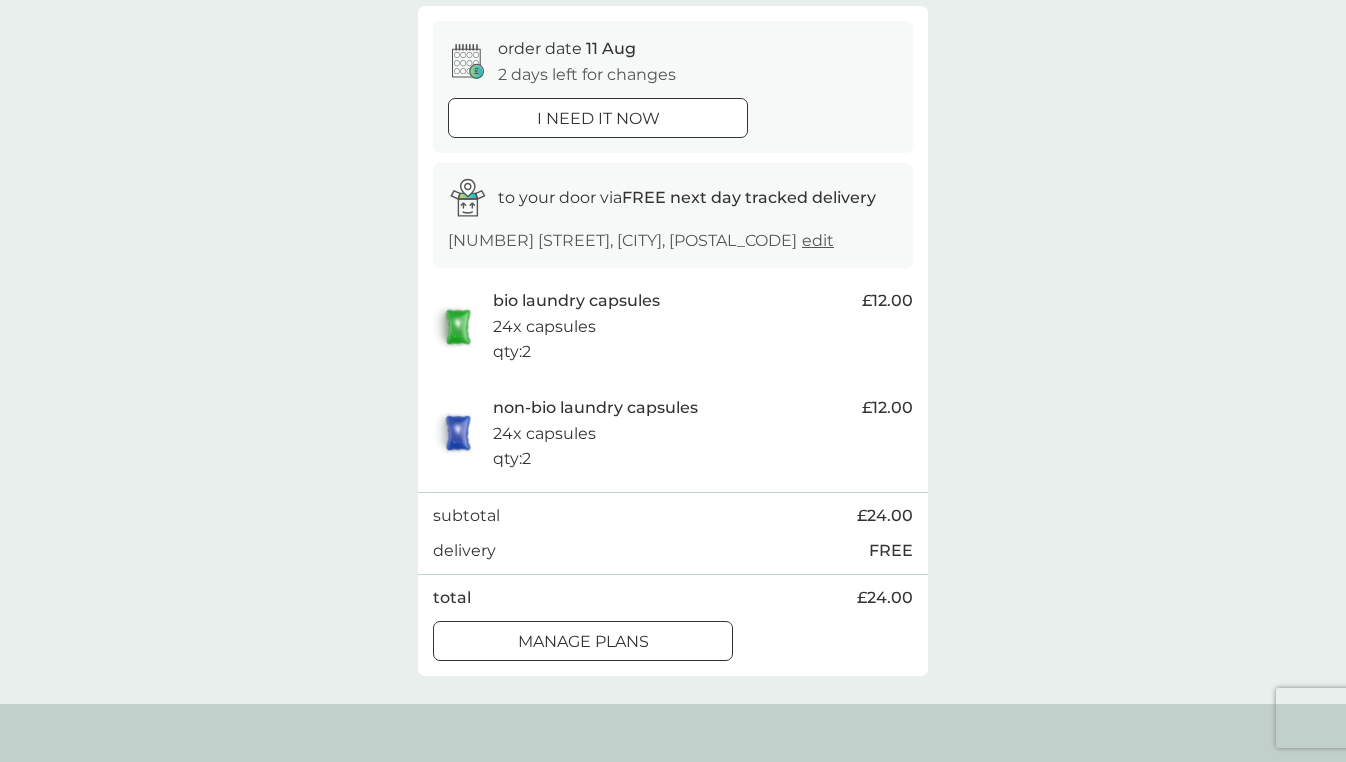 click on "edit" at bounding box center (818, 240) 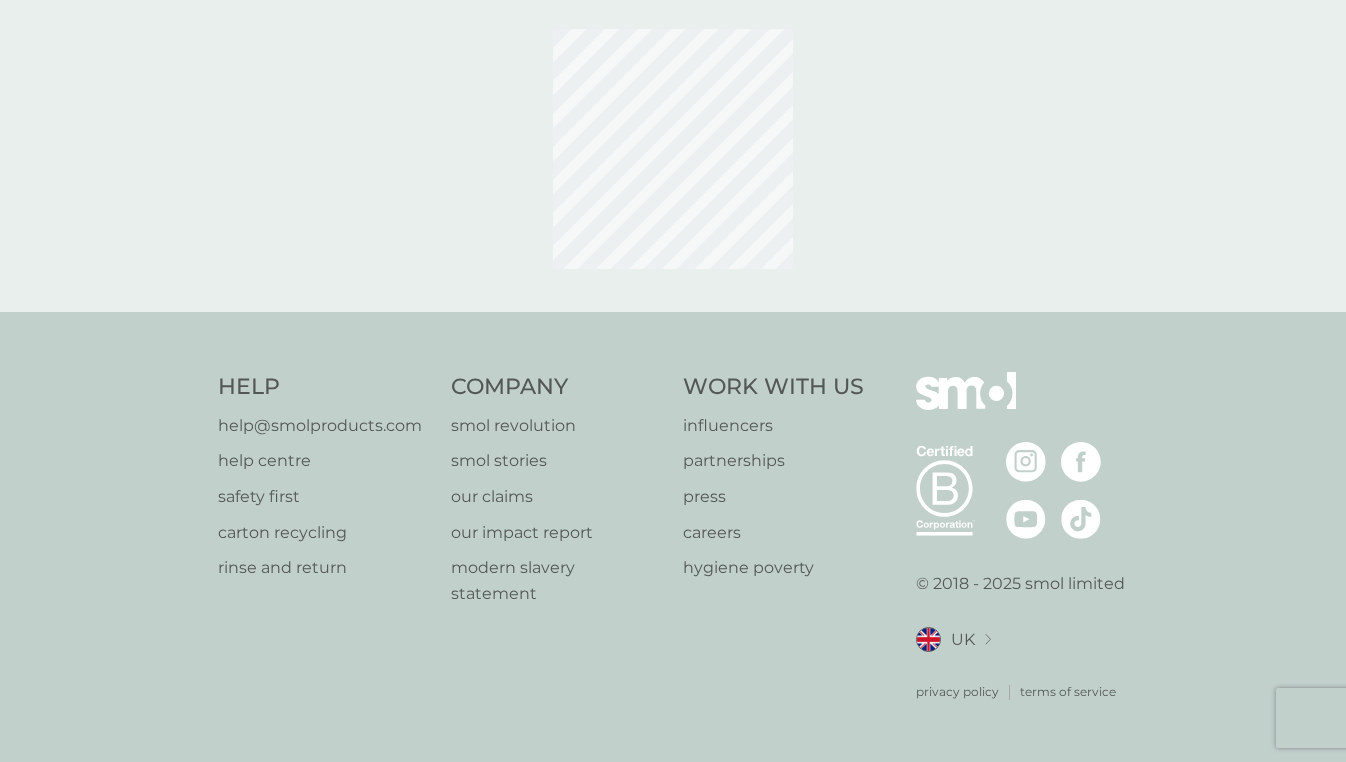 scroll, scrollTop: 0, scrollLeft: 0, axis: both 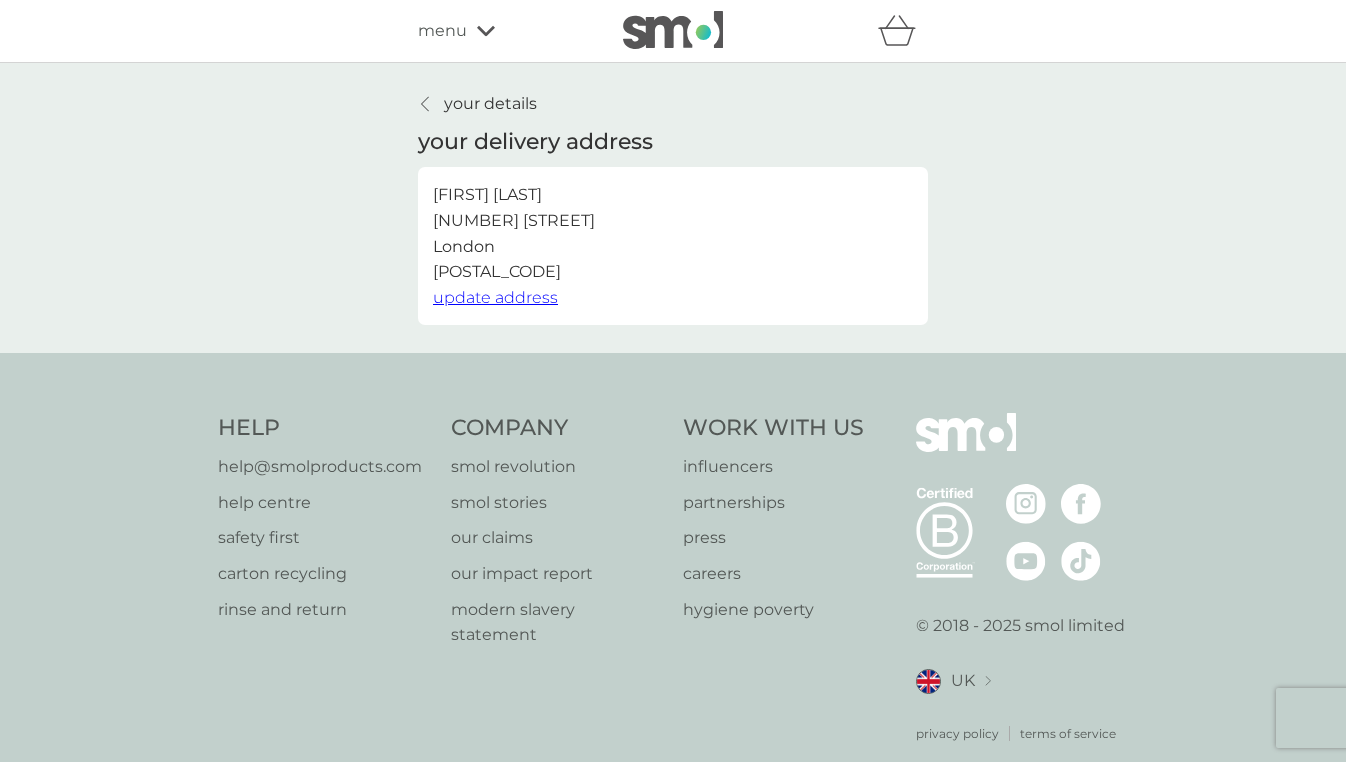 click on "your details" at bounding box center (490, 104) 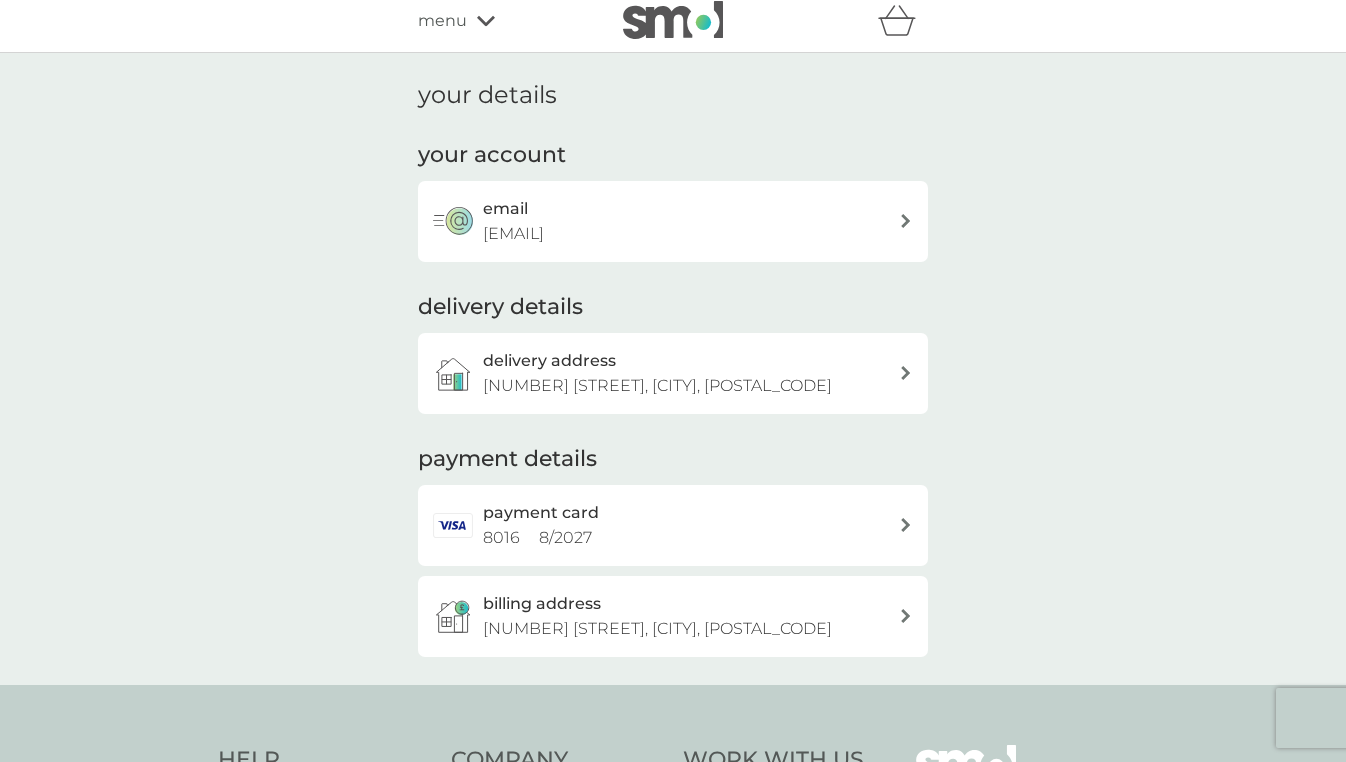 scroll, scrollTop: 0, scrollLeft: 0, axis: both 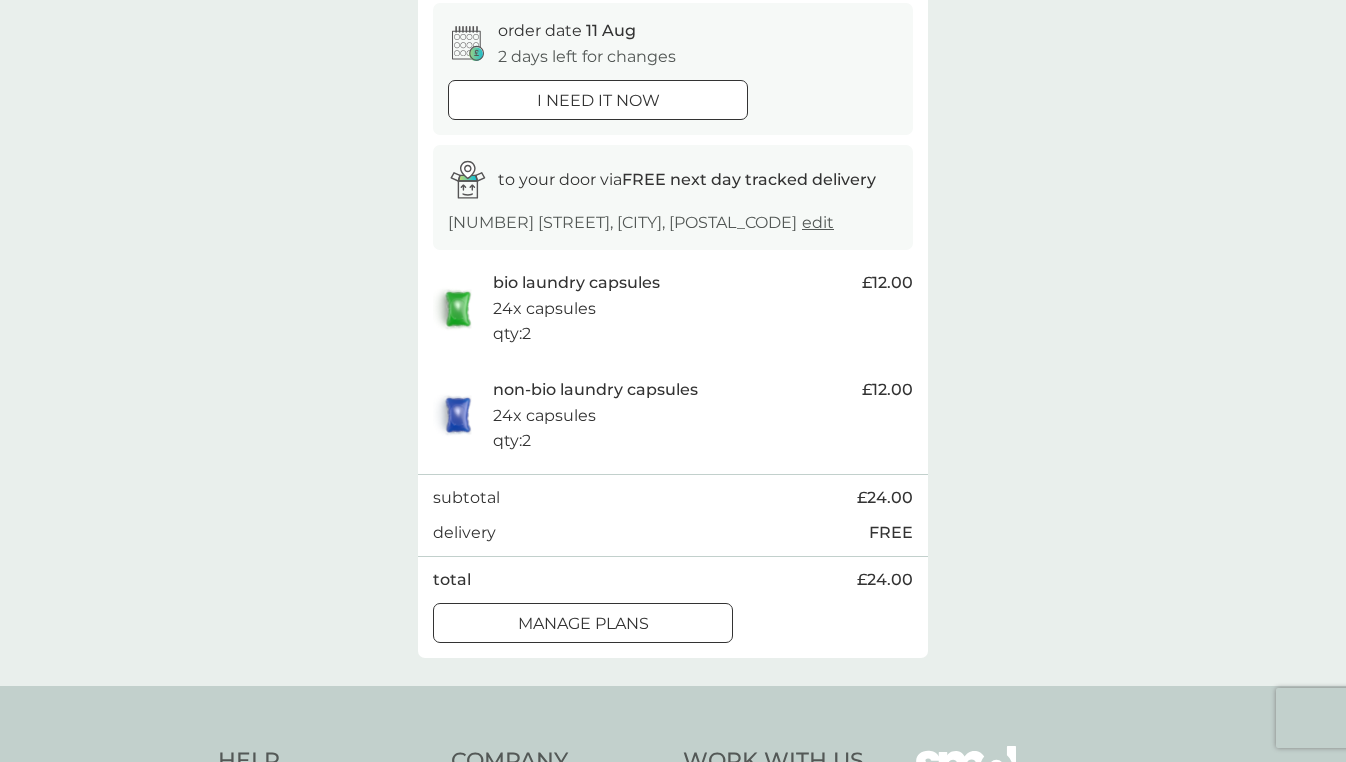 click at bounding box center [583, 623] 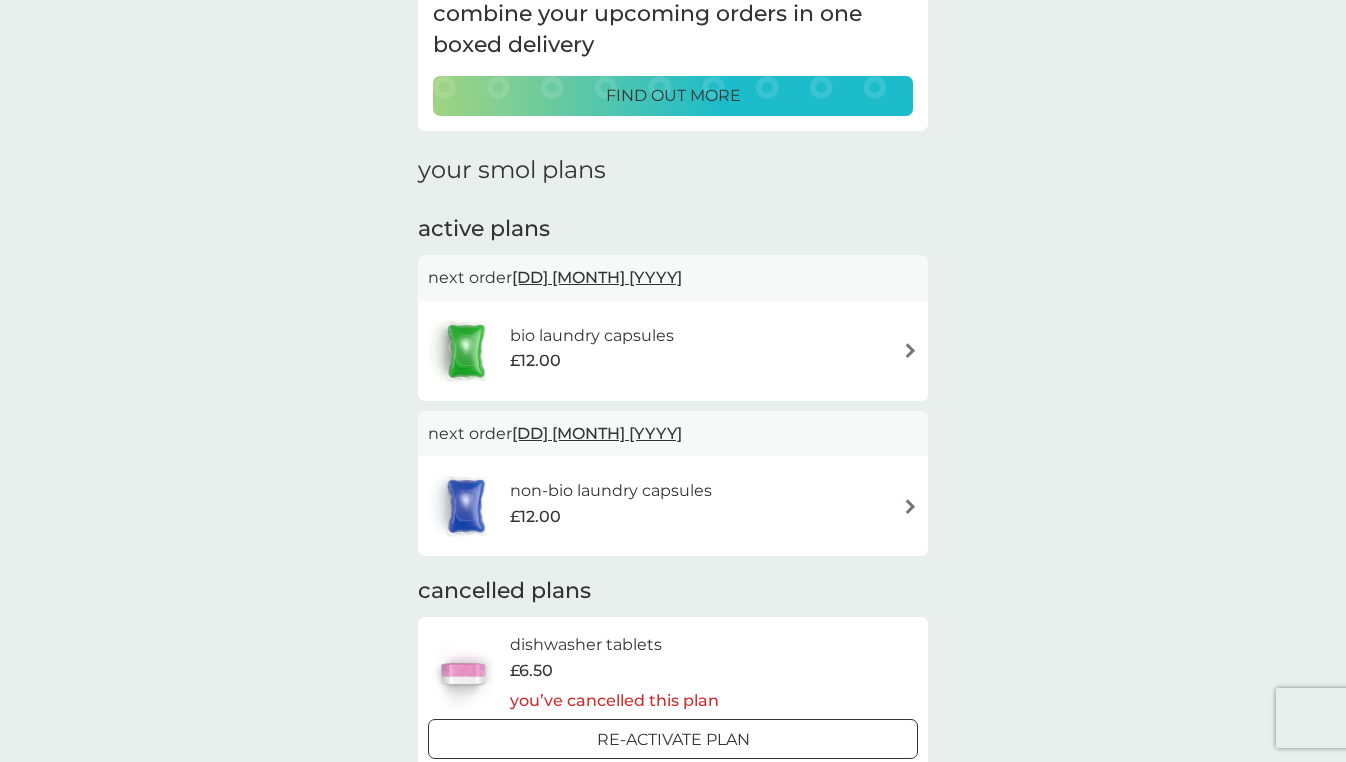 scroll, scrollTop: 171, scrollLeft: 0, axis: vertical 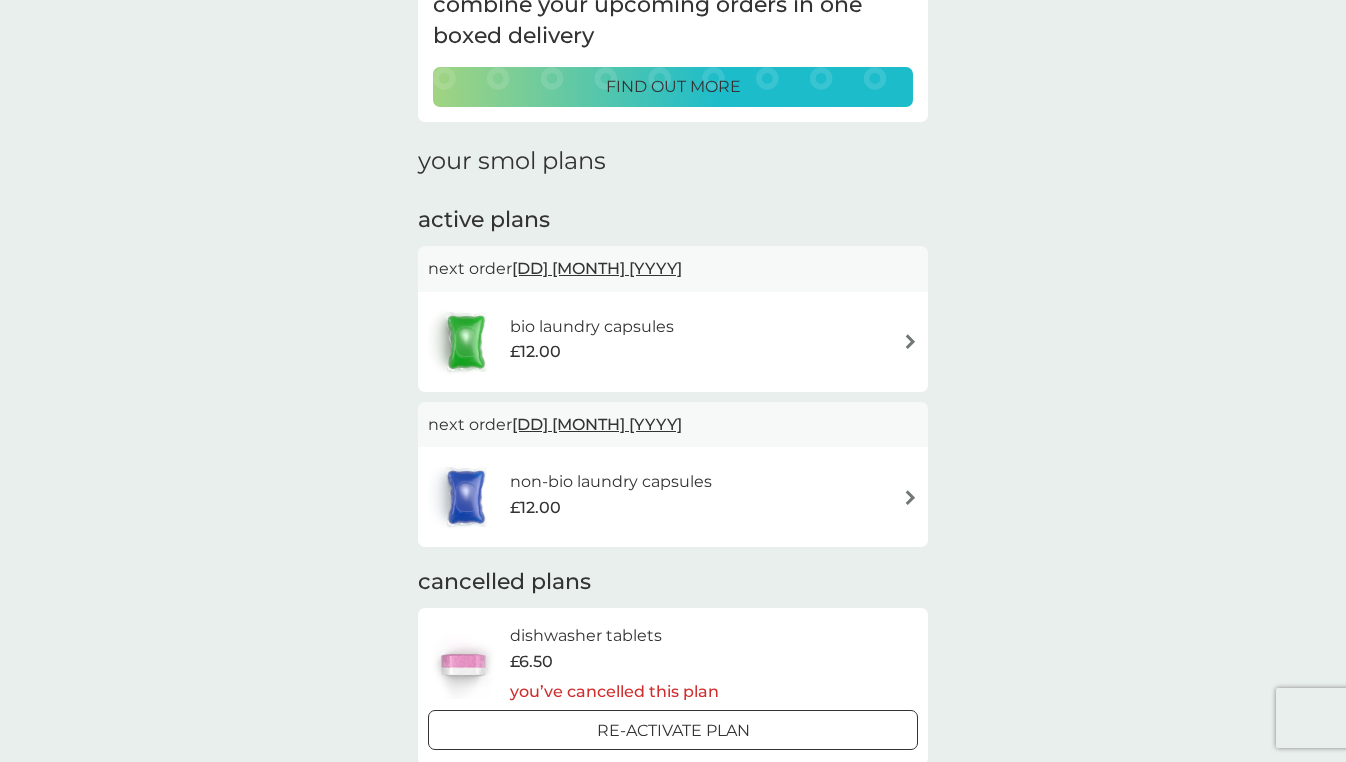 click on "bio laundry capsules" at bounding box center (592, 327) 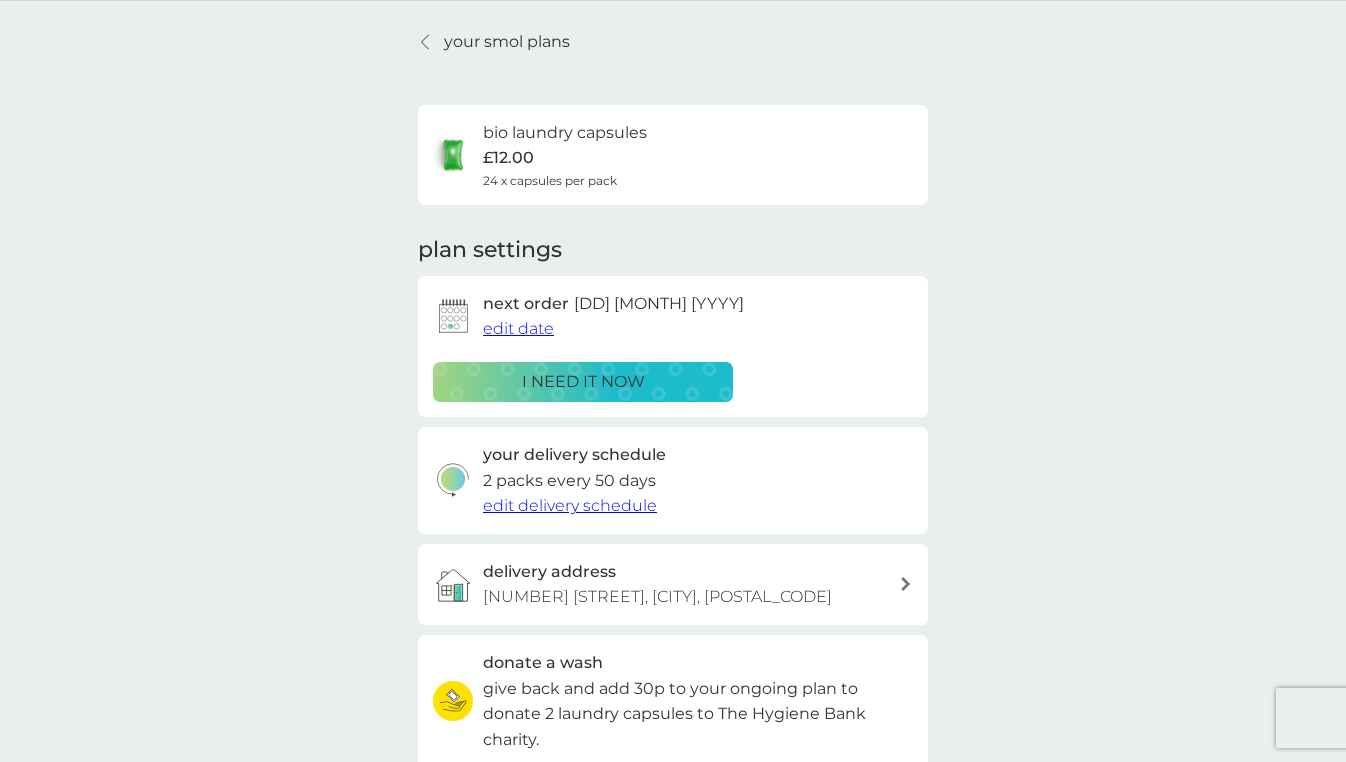 scroll, scrollTop: 63, scrollLeft: 0, axis: vertical 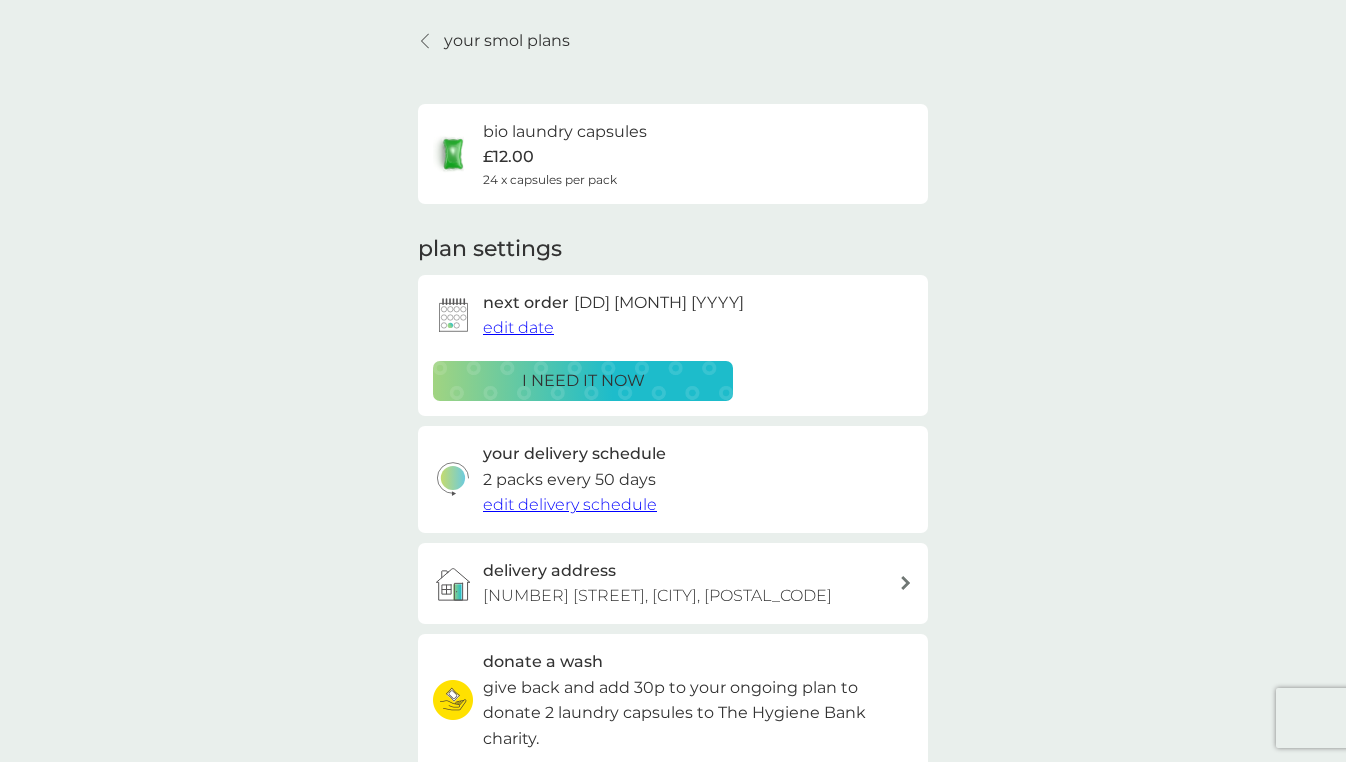click on "edit delivery schedule" at bounding box center [570, 504] 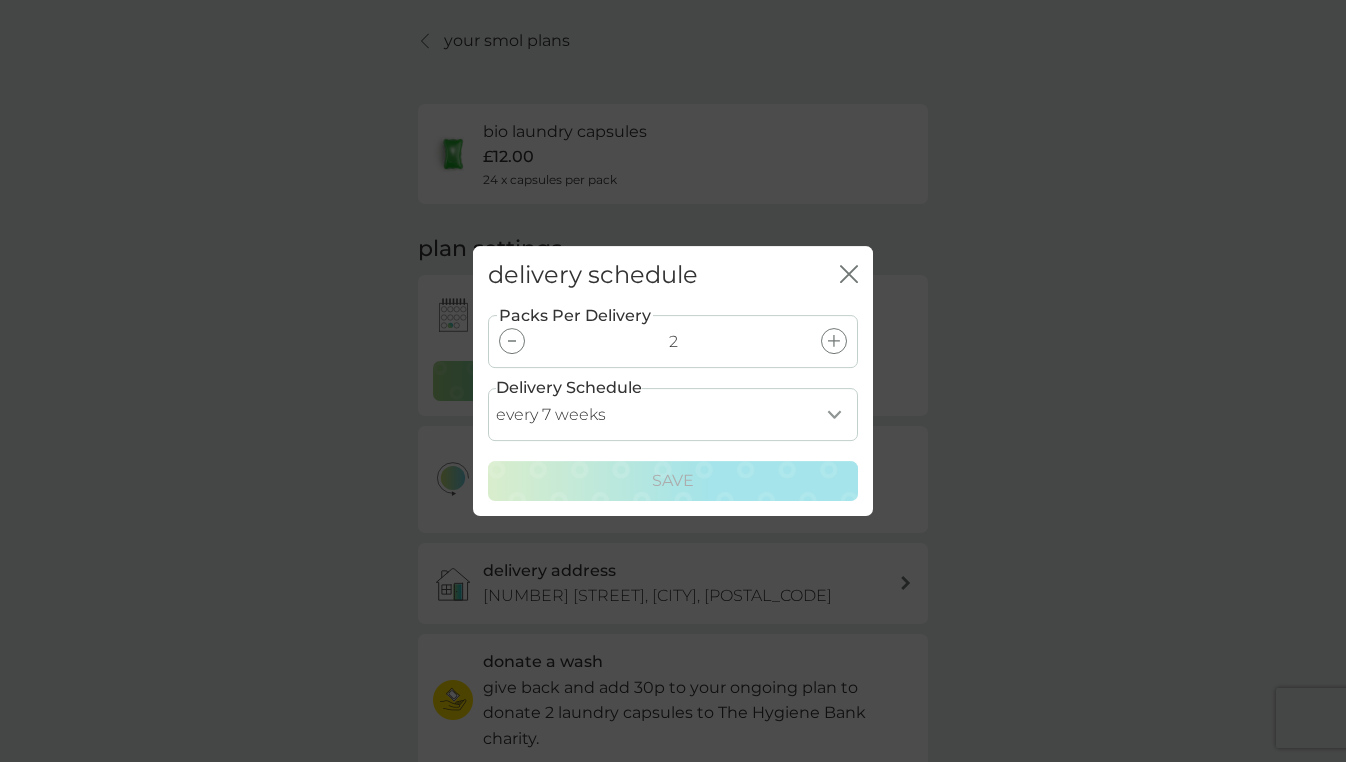 click at bounding box center (512, 341) 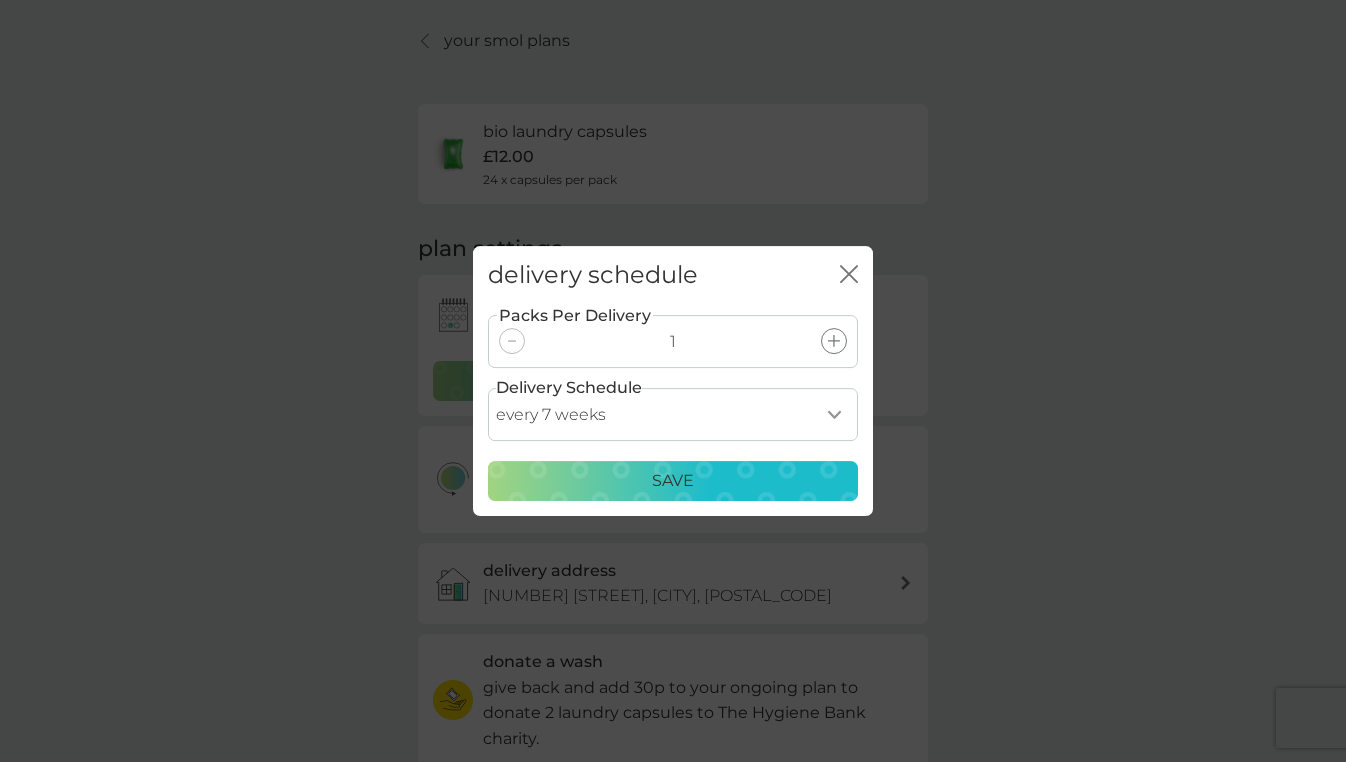 click on "Save" at bounding box center [673, 481] 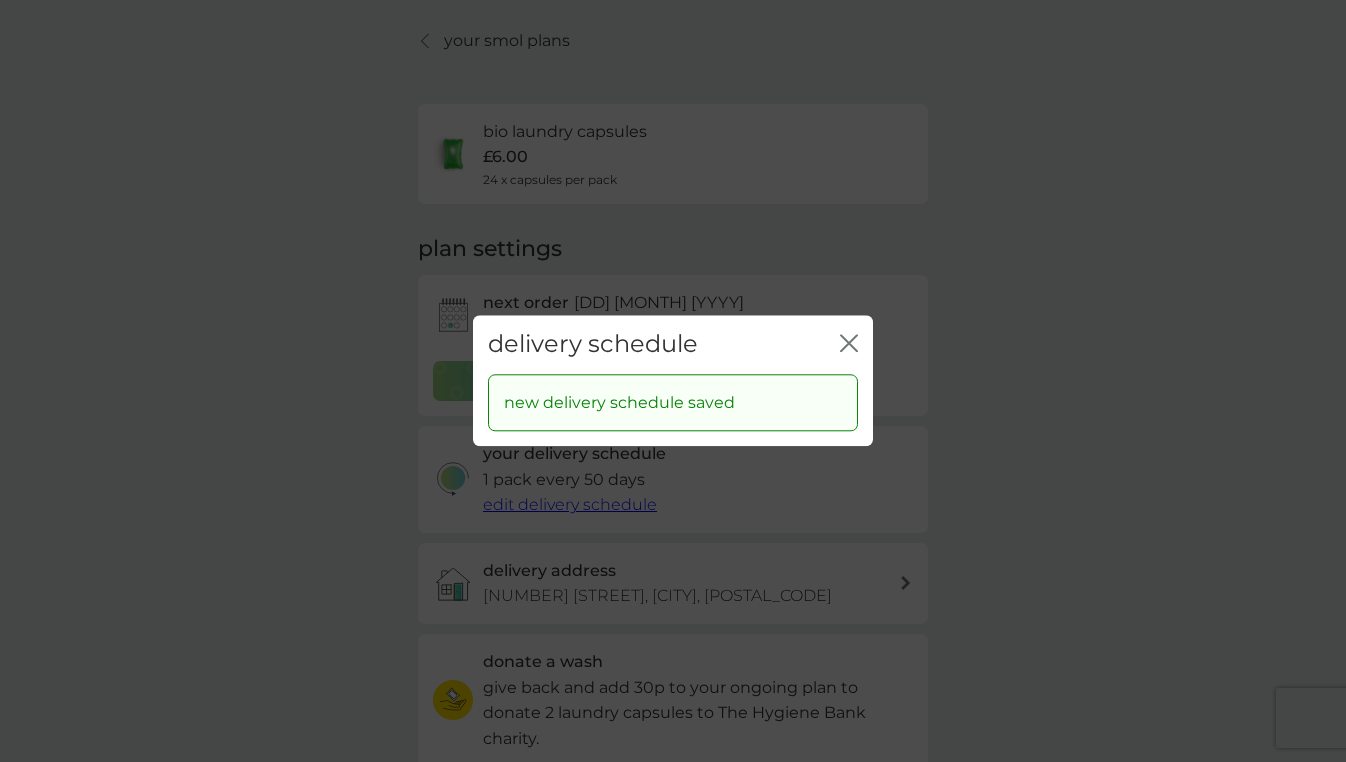 click on "close" 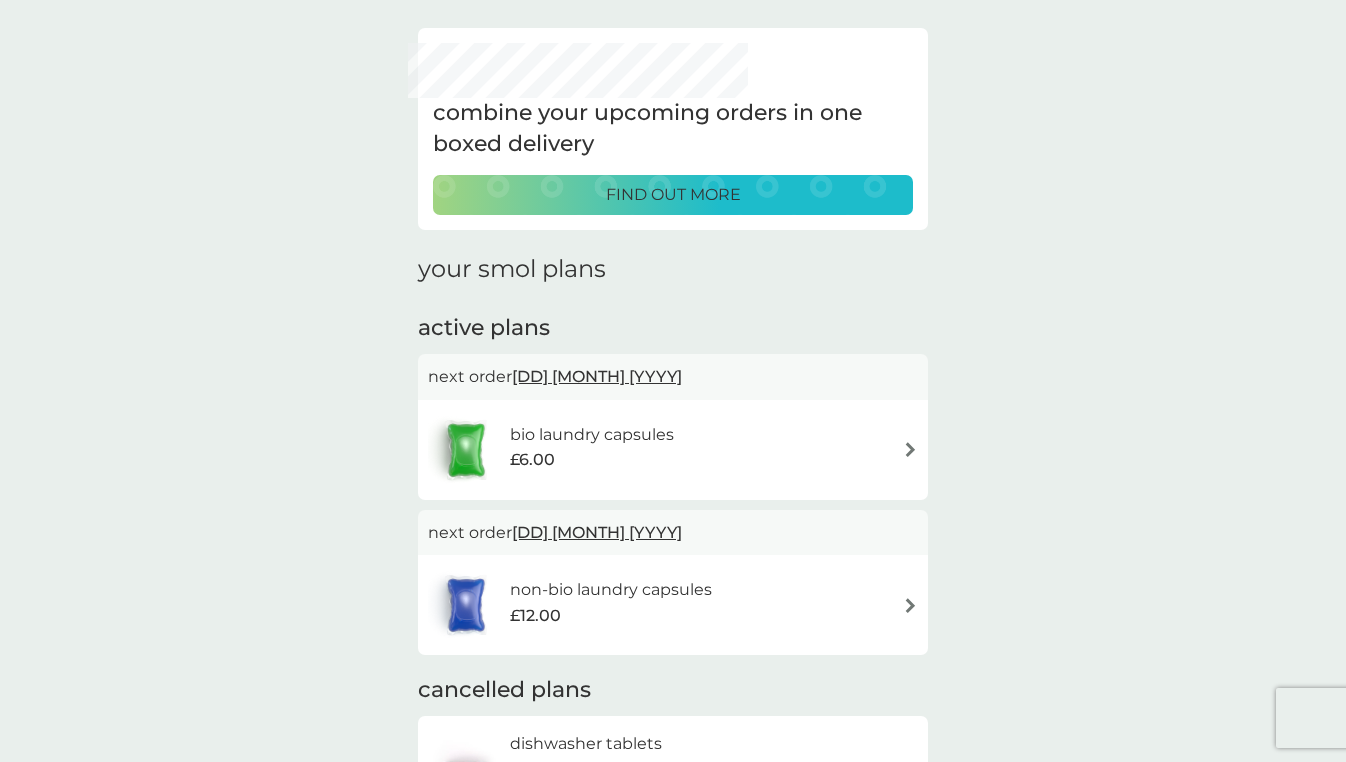 scroll, scrollTop: 171, scrollLeft: 0, axis: vertical 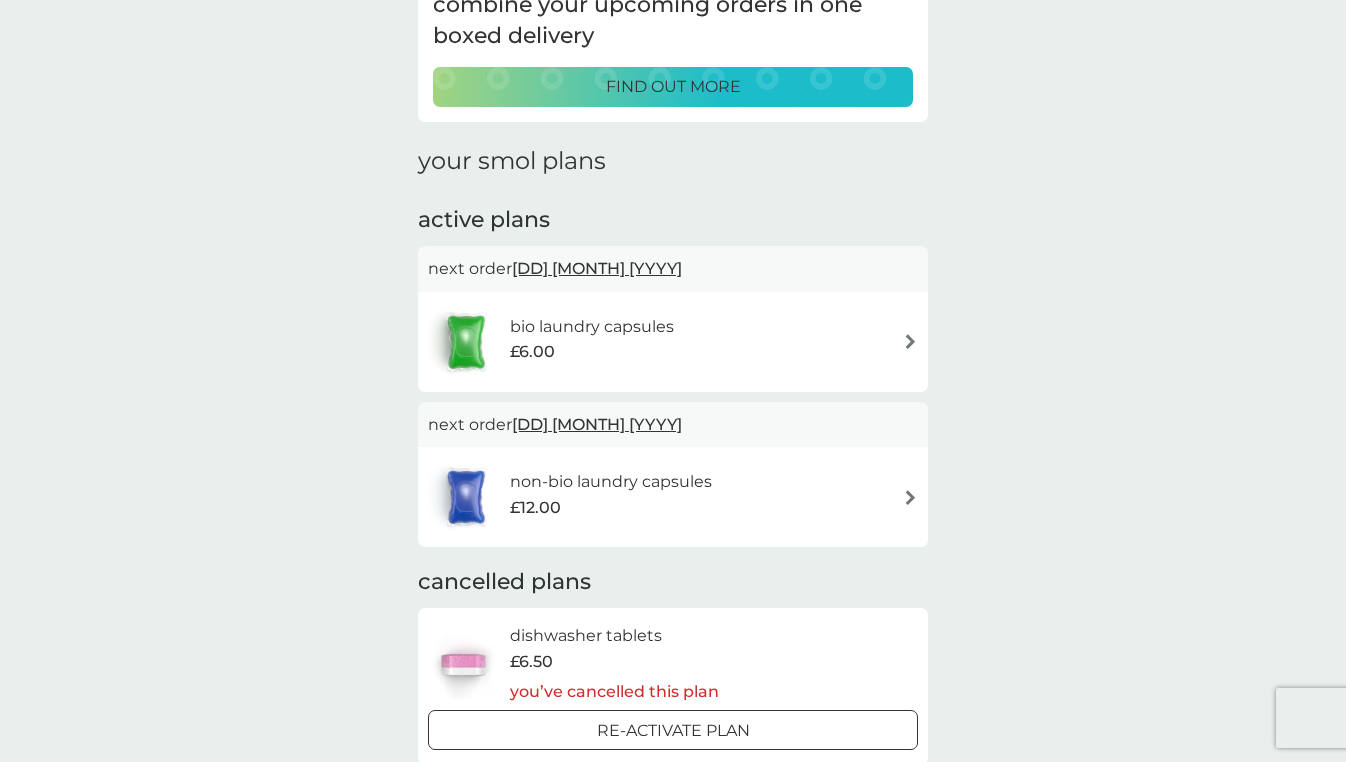 click on "non-bio laundry capsules" at bounding box center (611, 482) 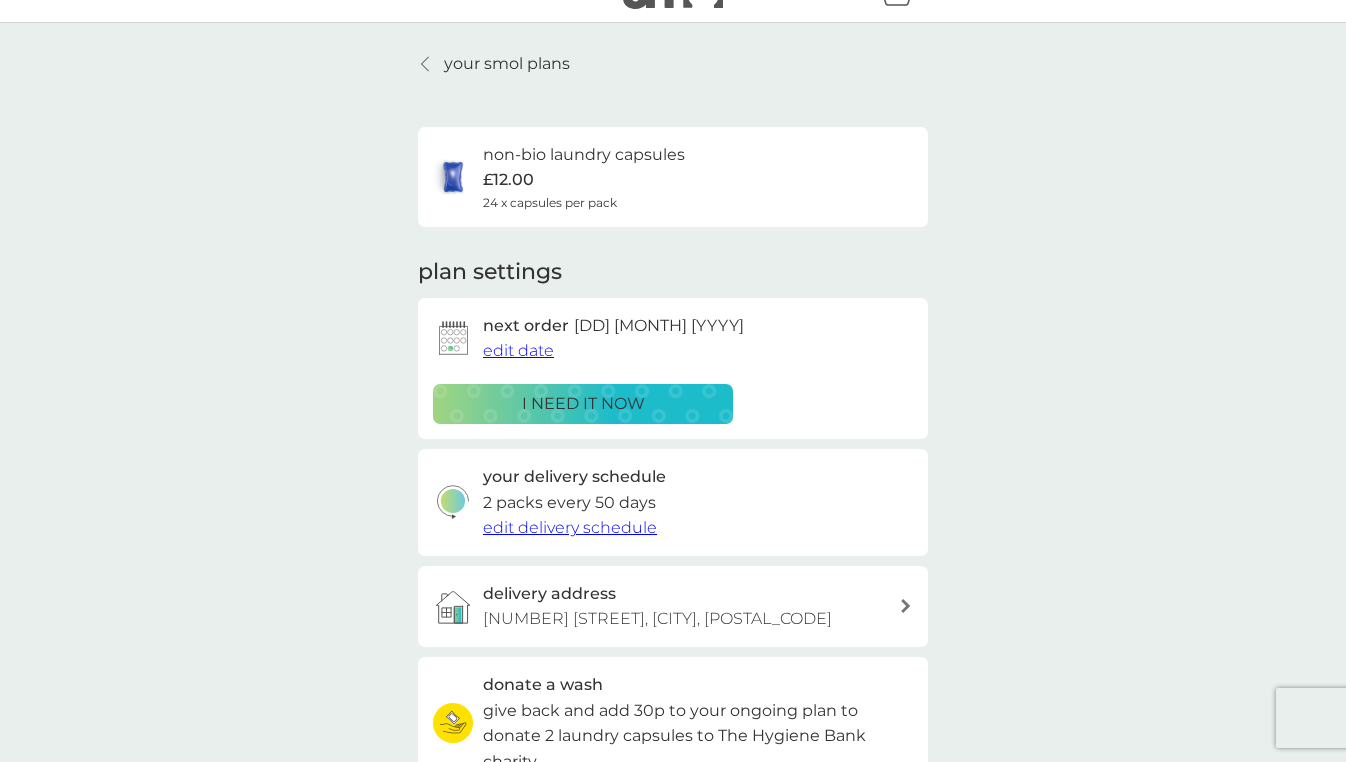 scroll, scrollTop: 35, scrollLeft: 0, axis: vertical 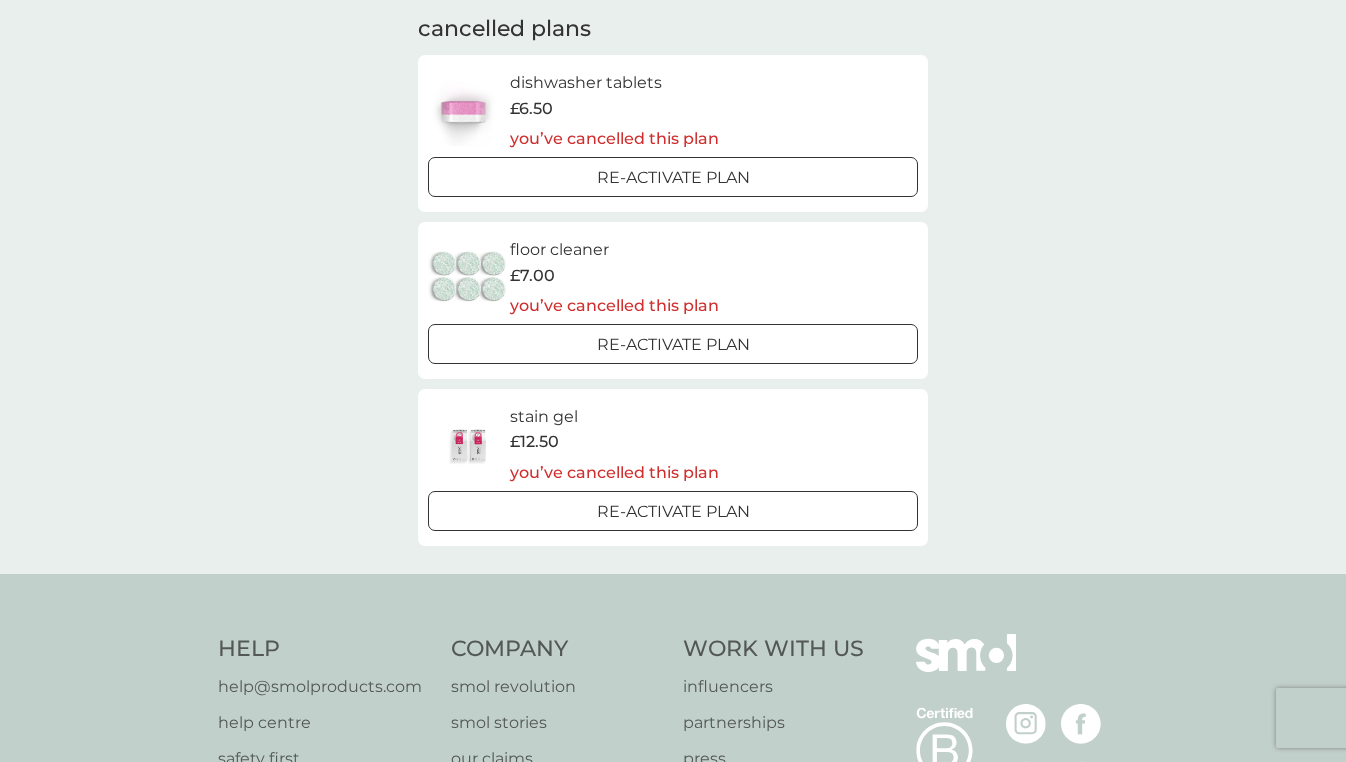 click on "Re-activate Plan" at bounding box center (673, 512) 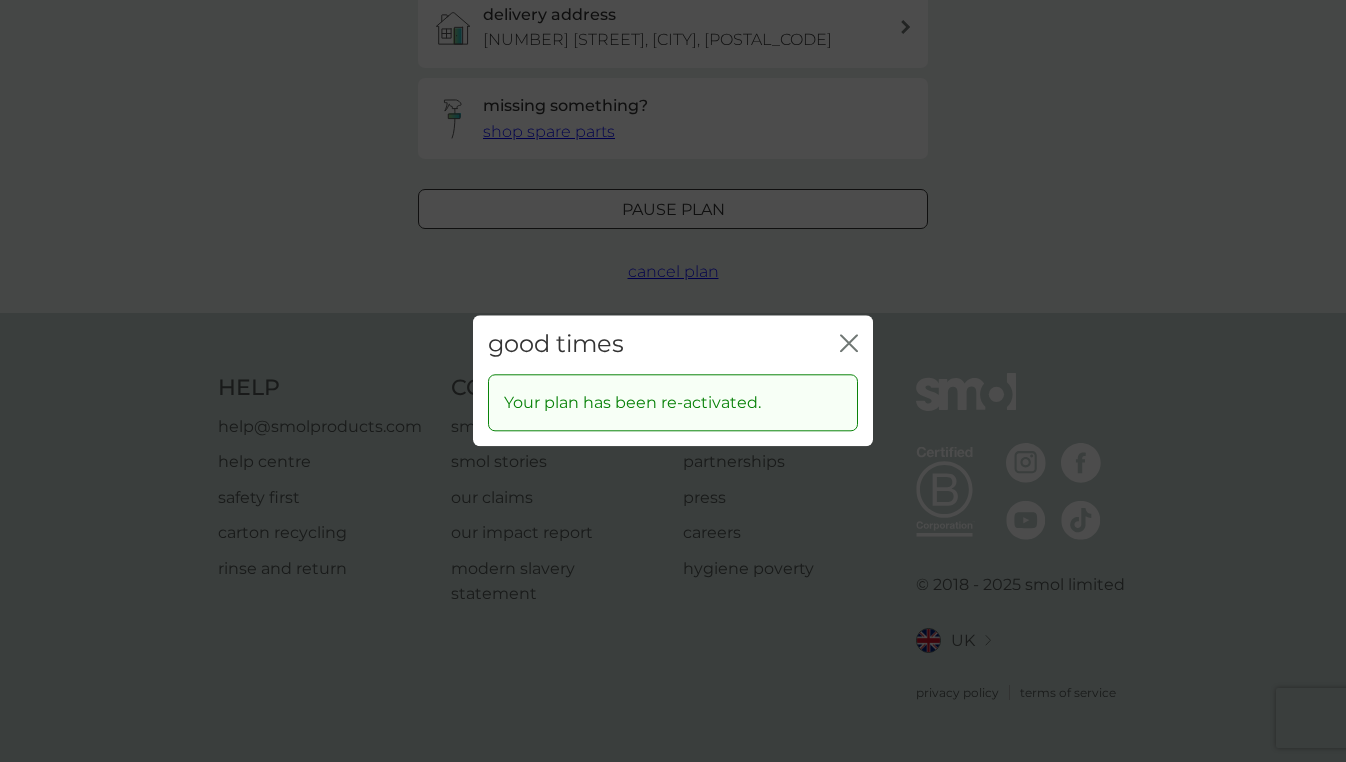 scroll, scrollTop: 0, scrollLeft: 0, axis: both 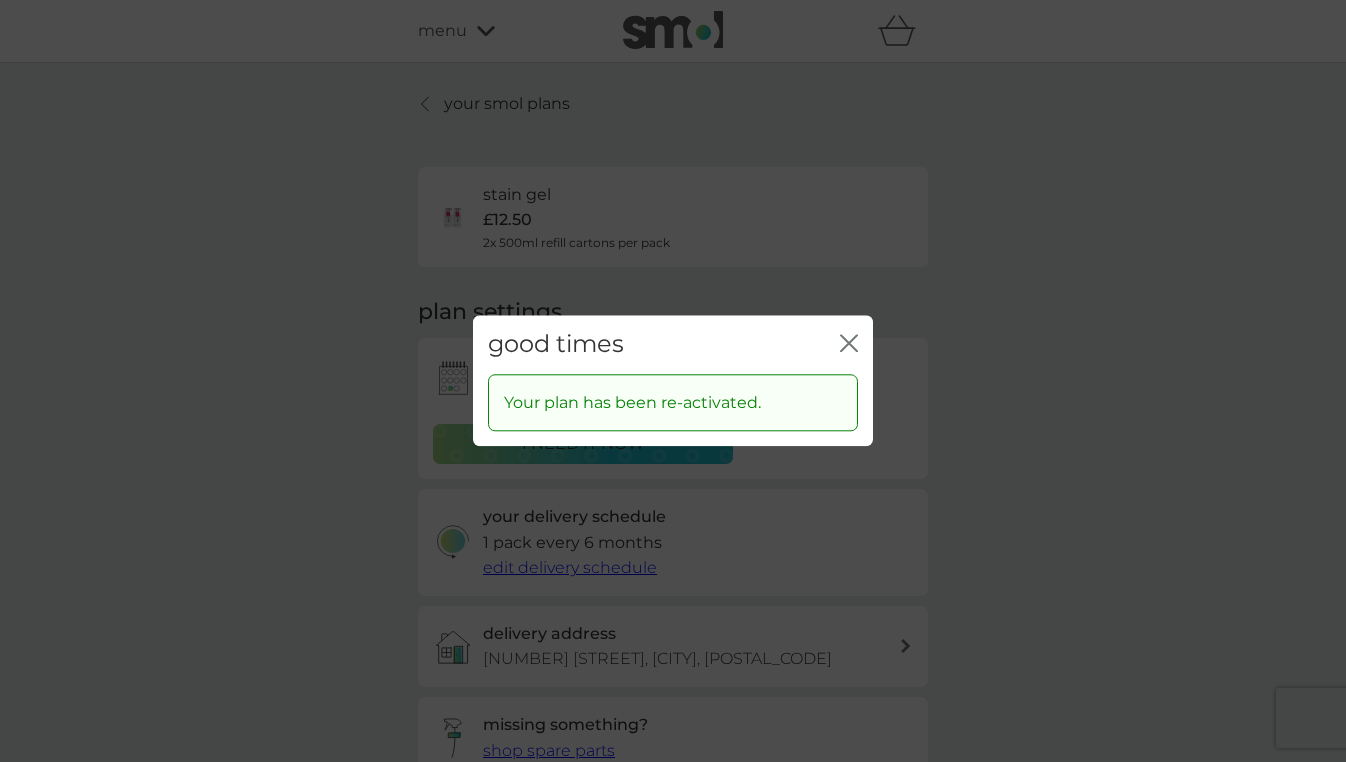 click 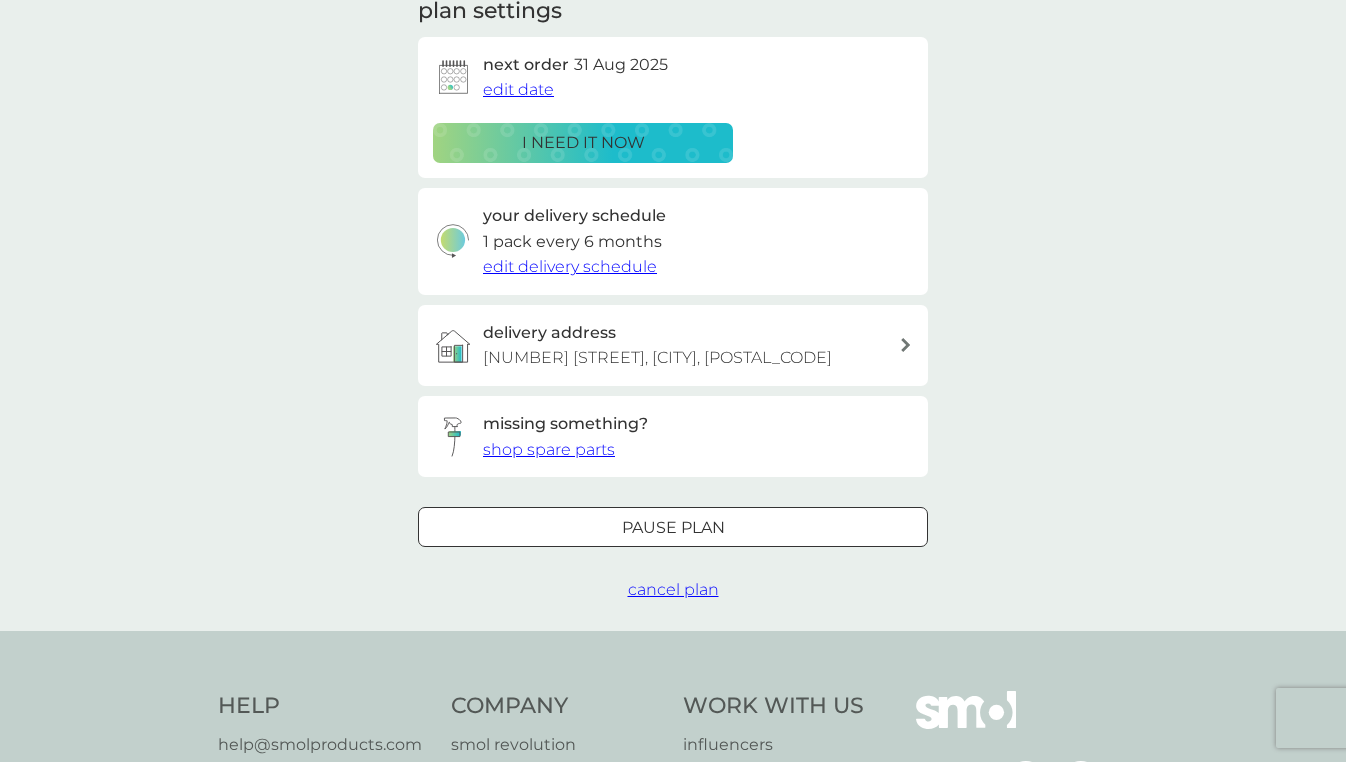scroll, scrollTop: 294, scrollLeft: 0, axis: vertical 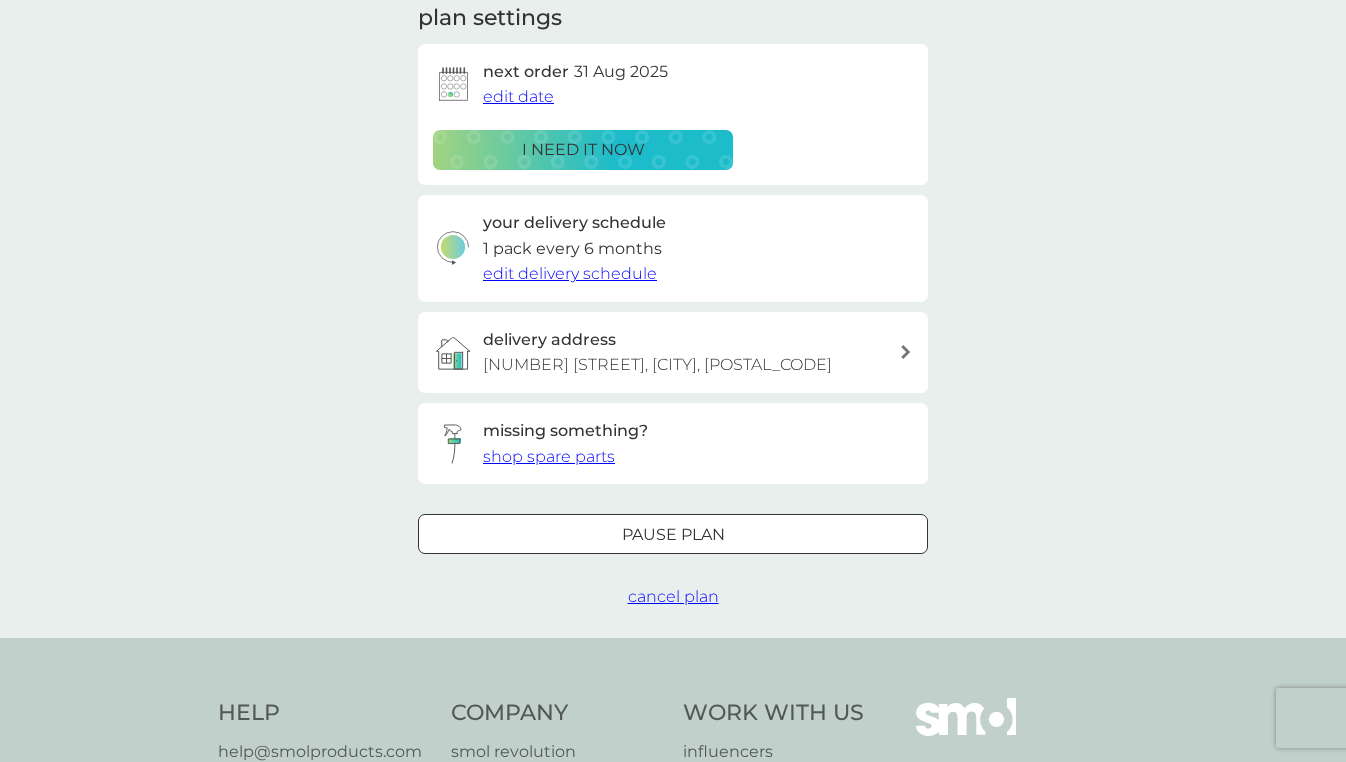click on "edit delivery schedule" at bounding box center (570, 273) 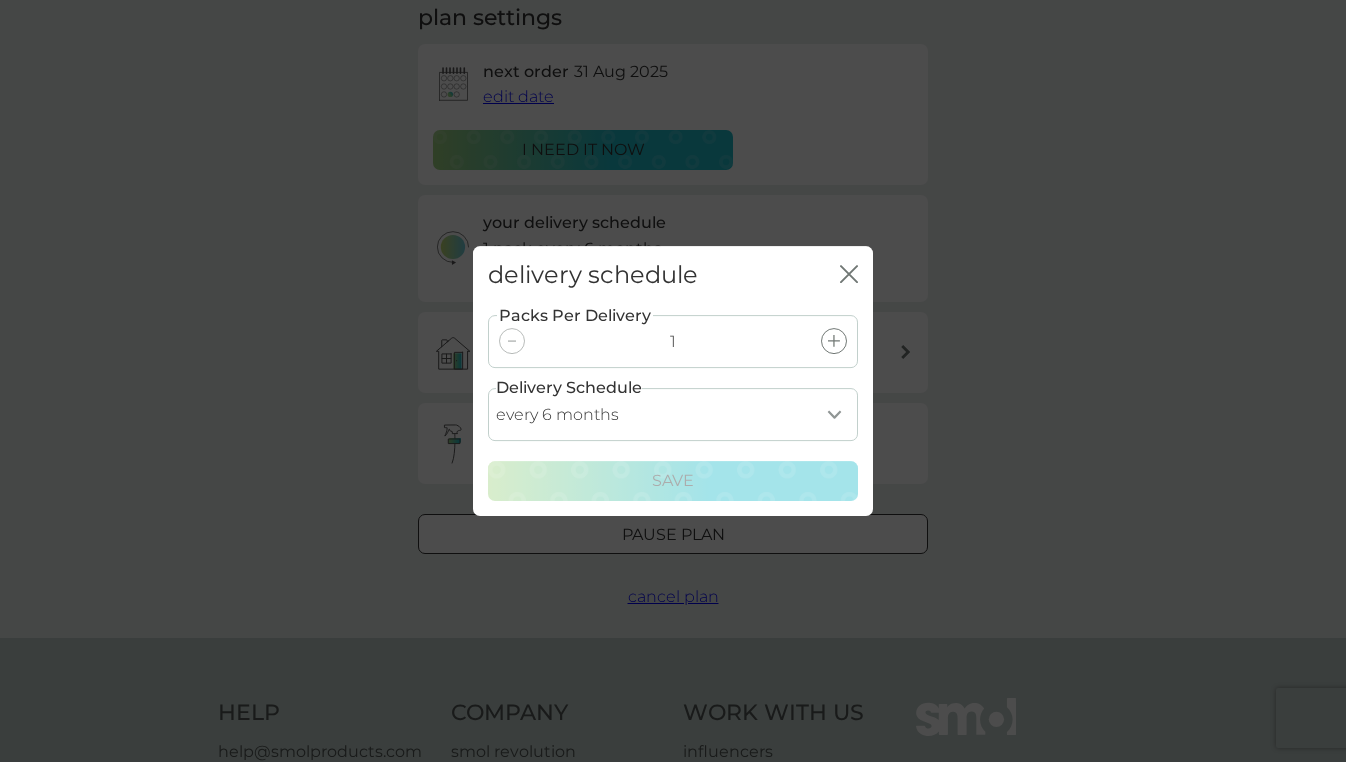 click 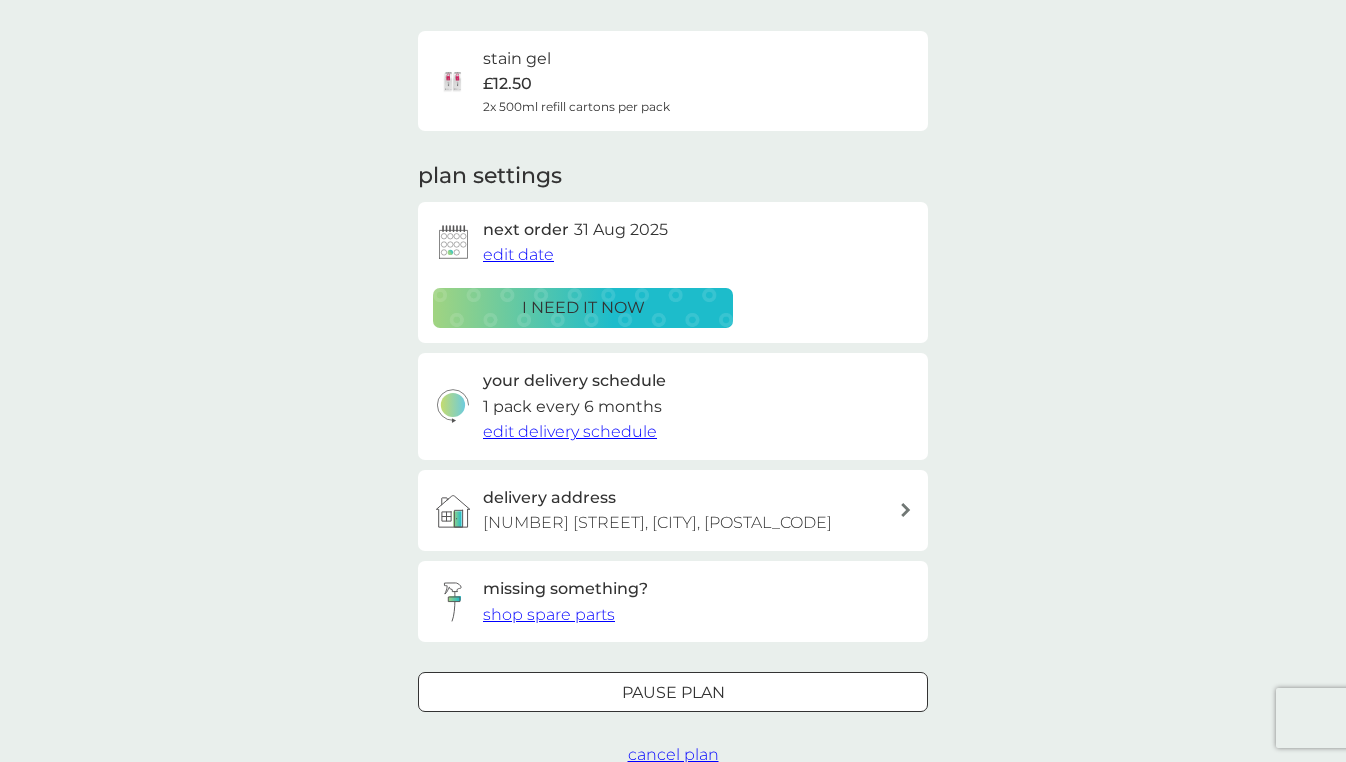 scroll, scrollTop: 135, scrollLeft: 0, axis: vertical 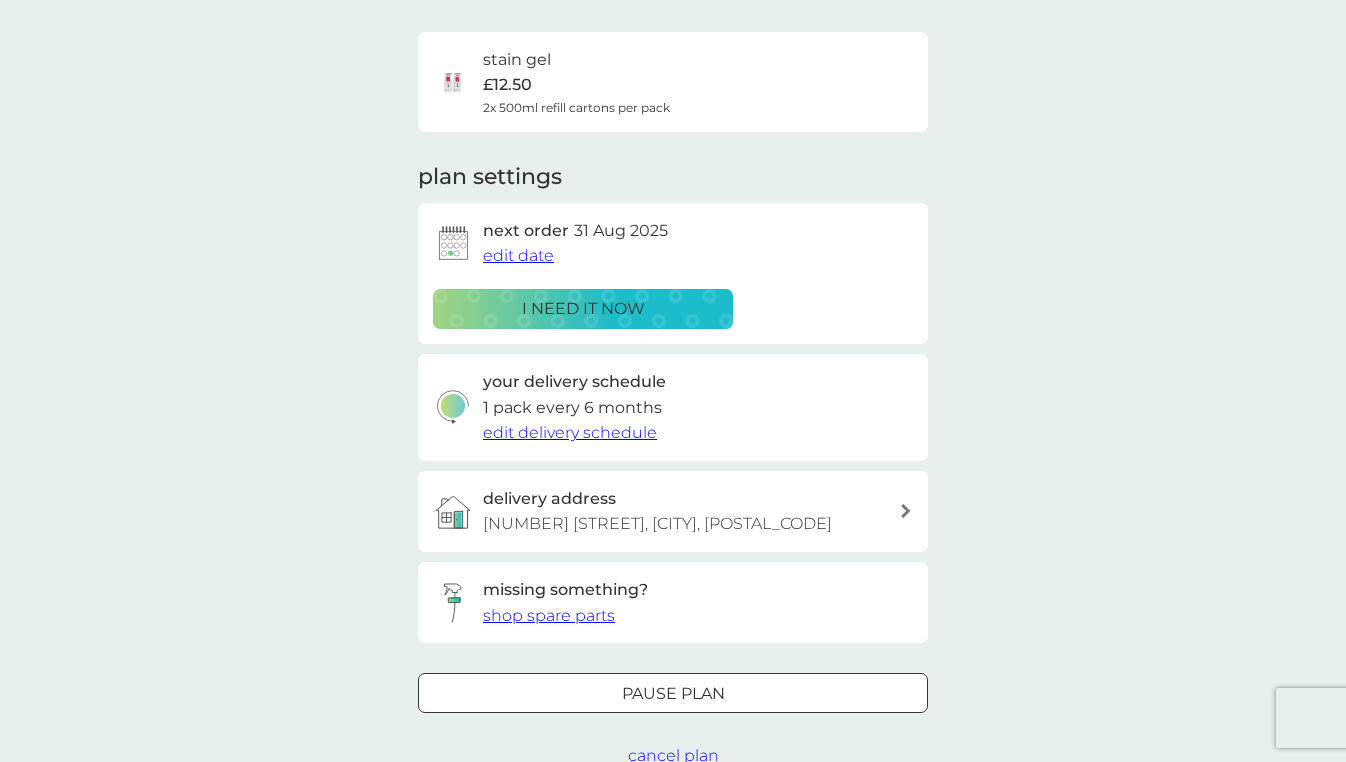 click on "edit date" at bounding box center [518, 255] 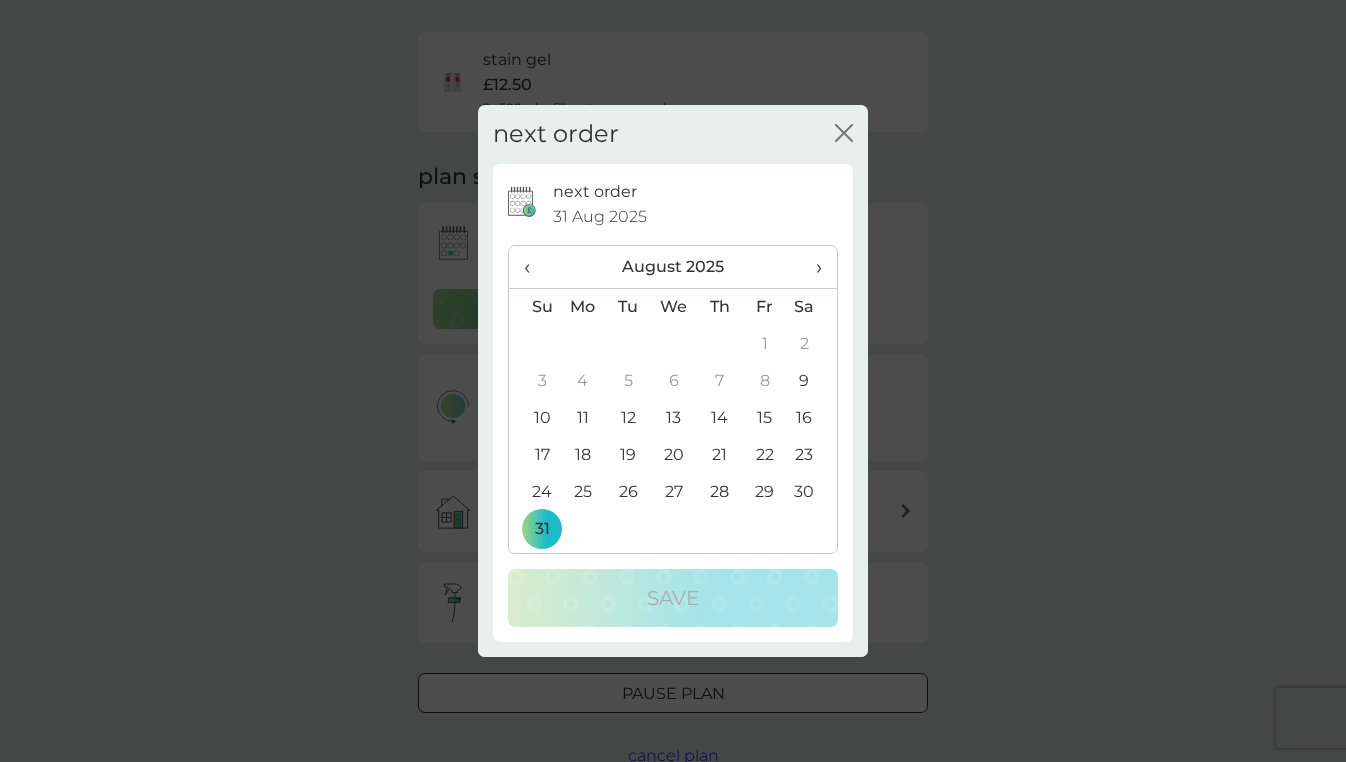 click on "close" 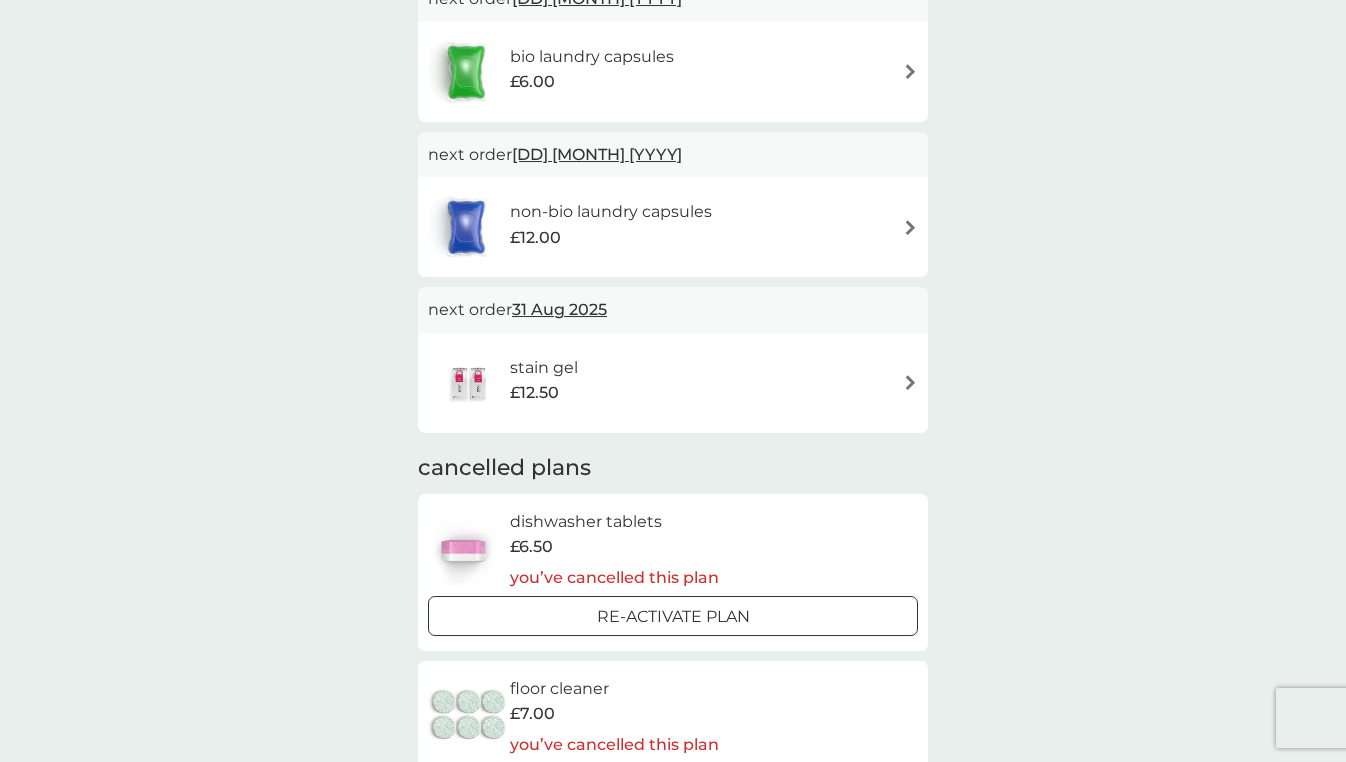 scroll, scrollTop: 453, scrollLeft: 0, axis: vertical 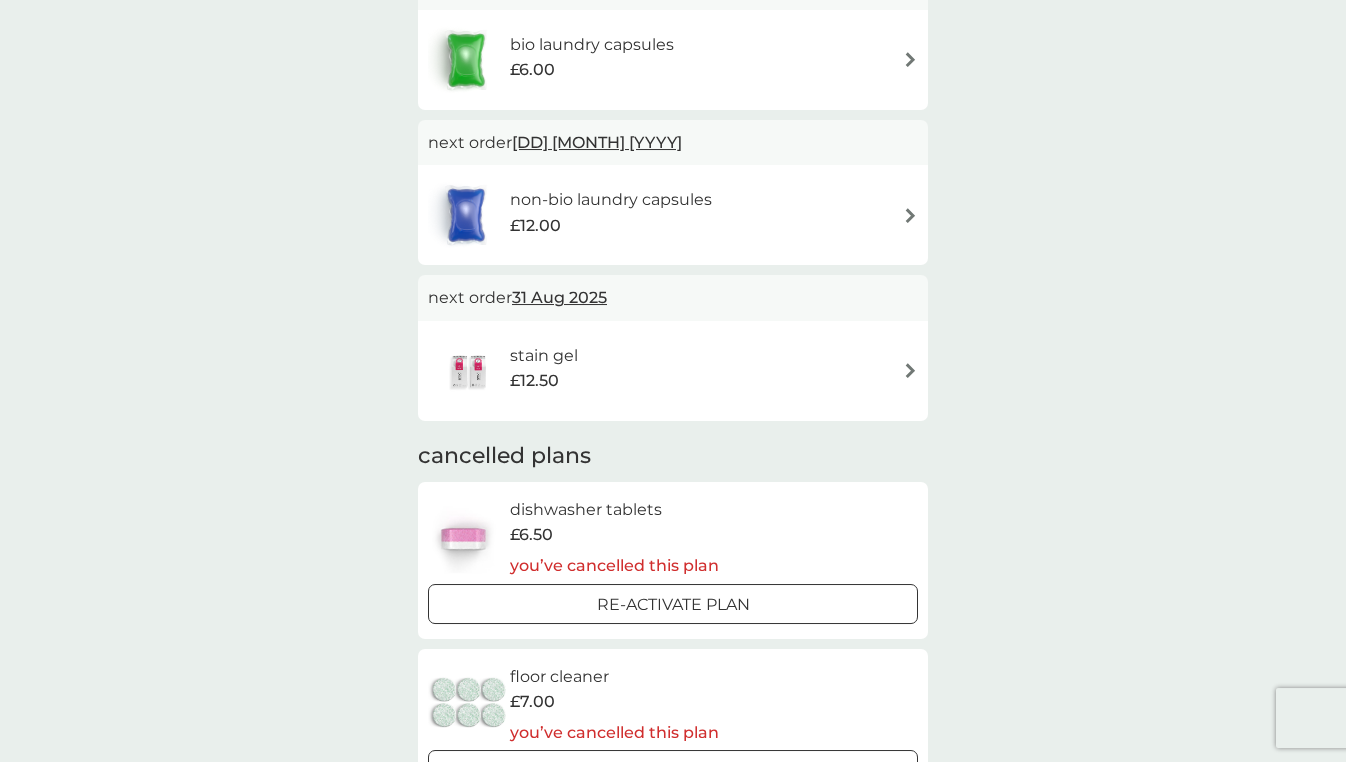 click on "31 Aug 2025" at bounding box center (559, 297) 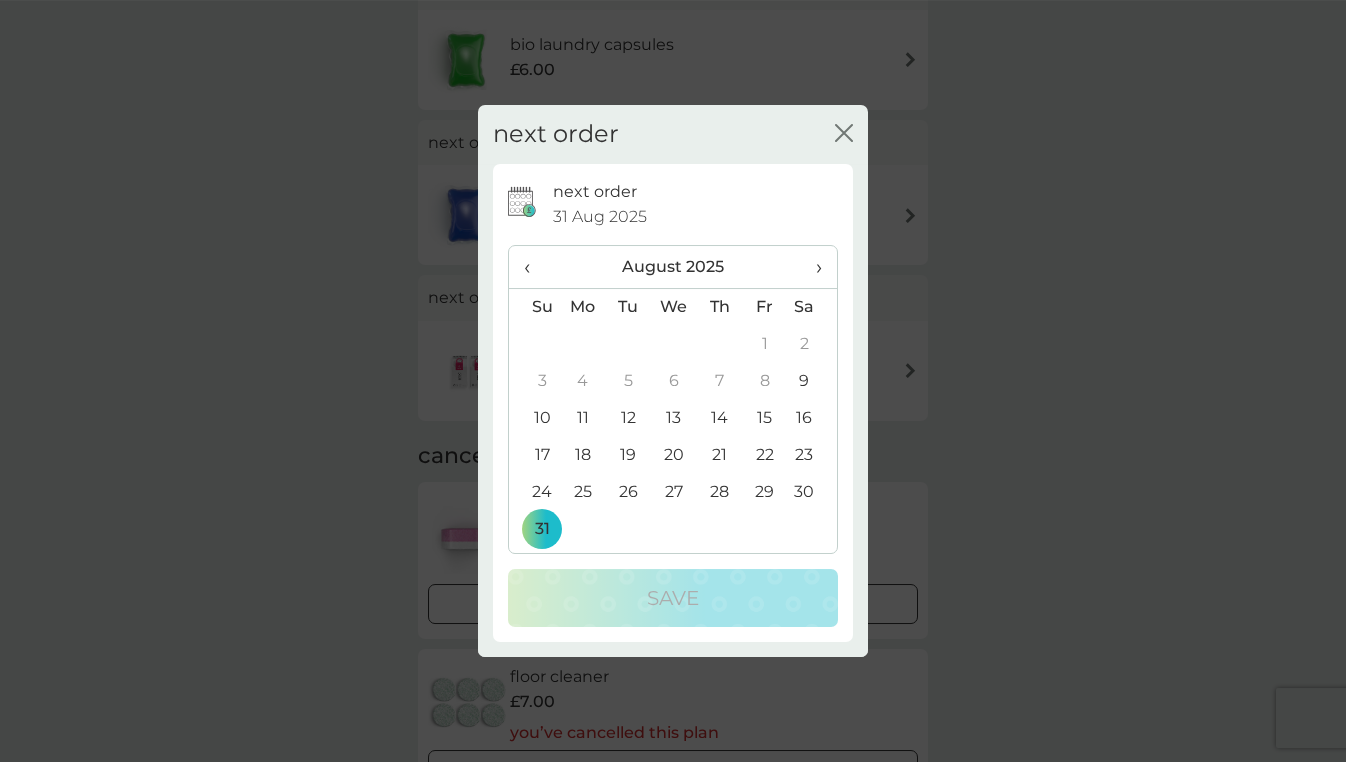click on "›" at bounding box center [812, 267] 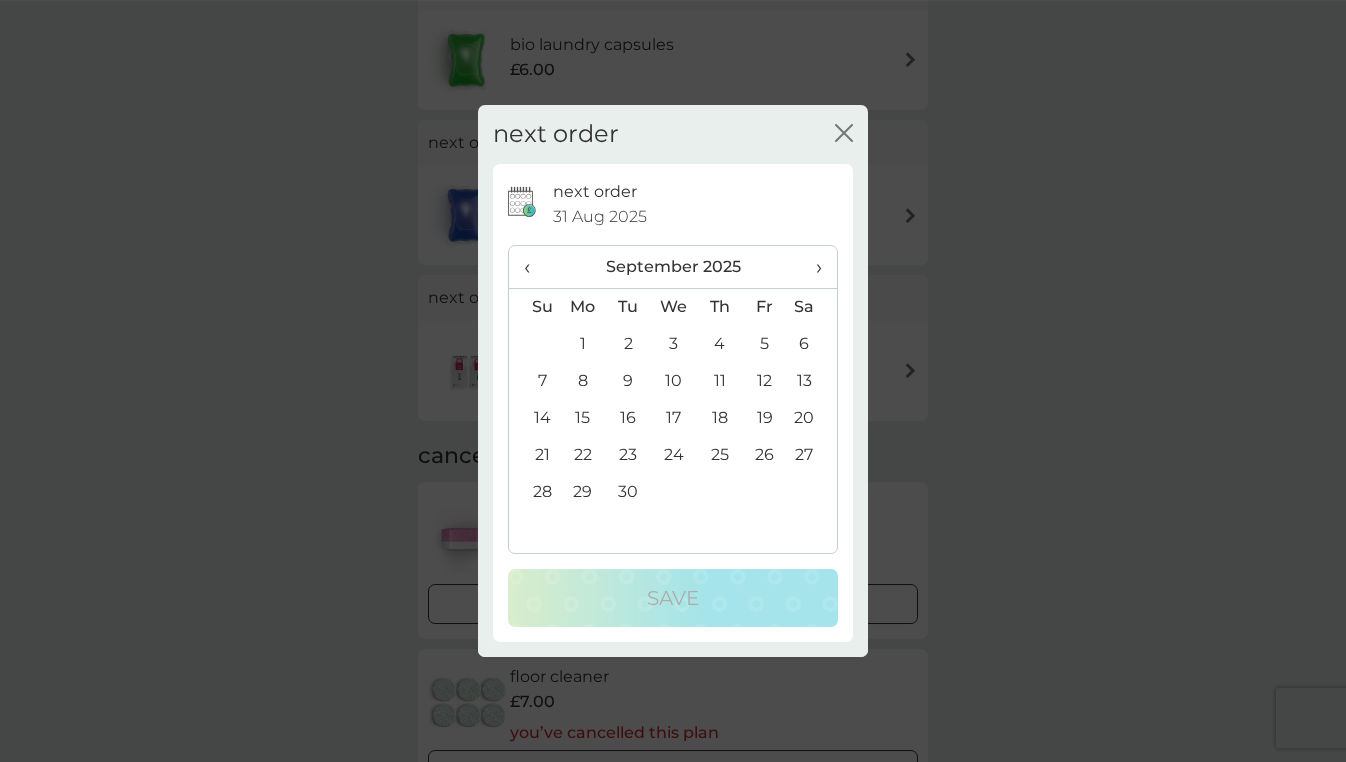 click on "›" at bounding box center [812, 267] 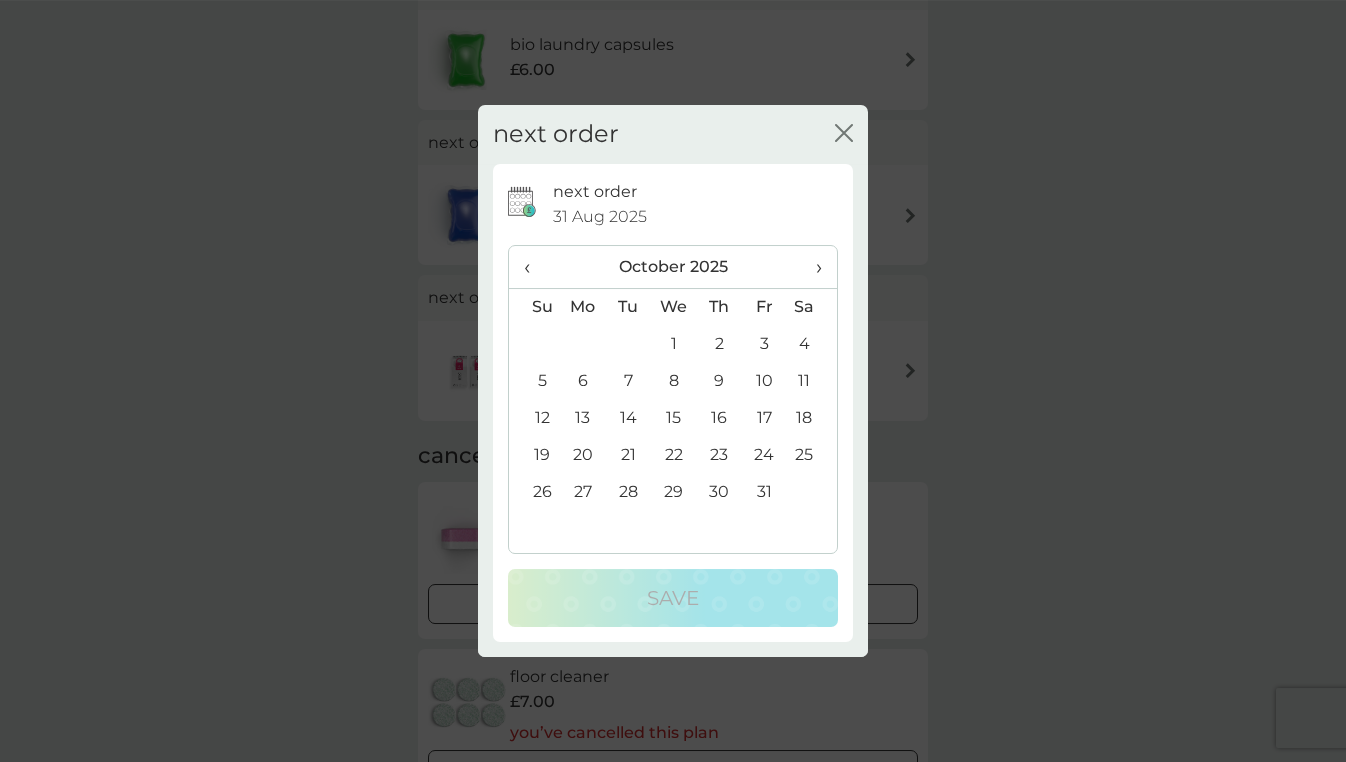 click on "1" at bounding box center (674, 344) 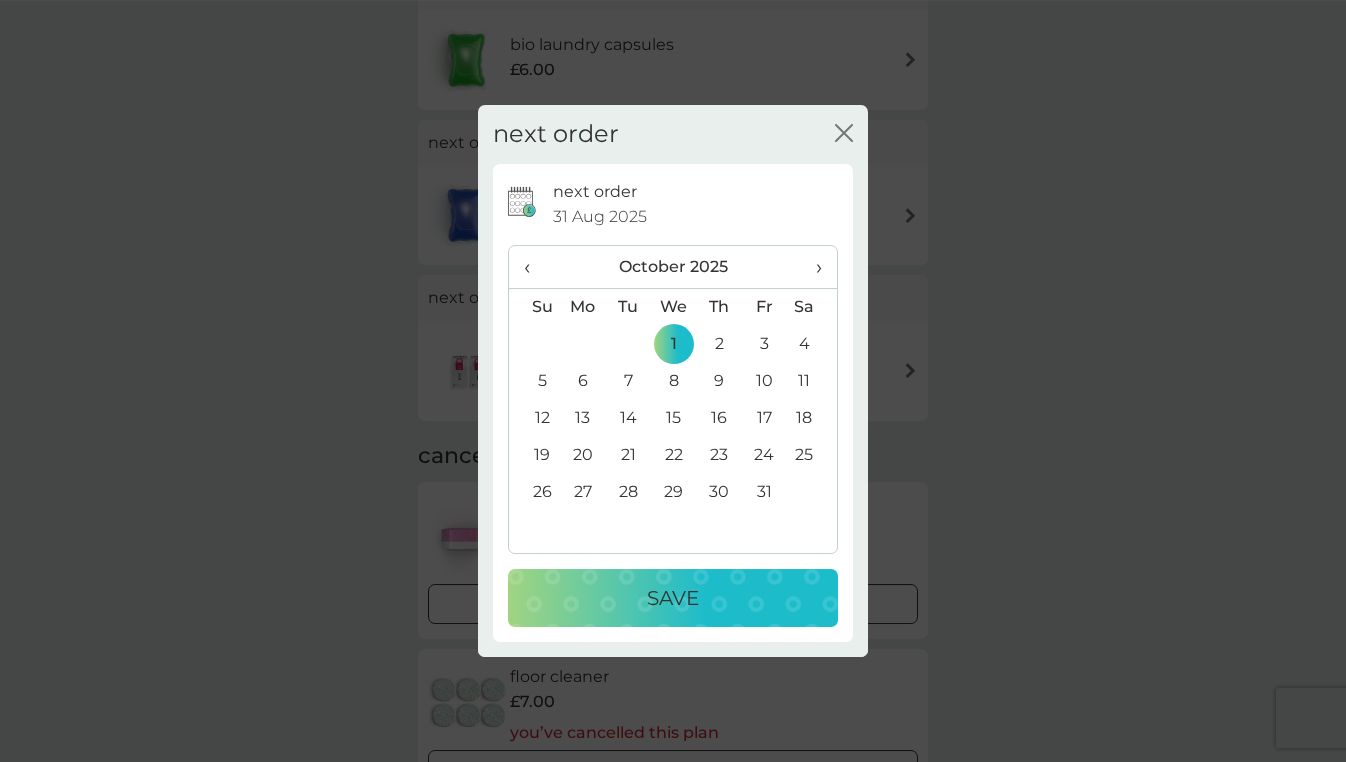 click on "close" at bounding box center (844, 134) 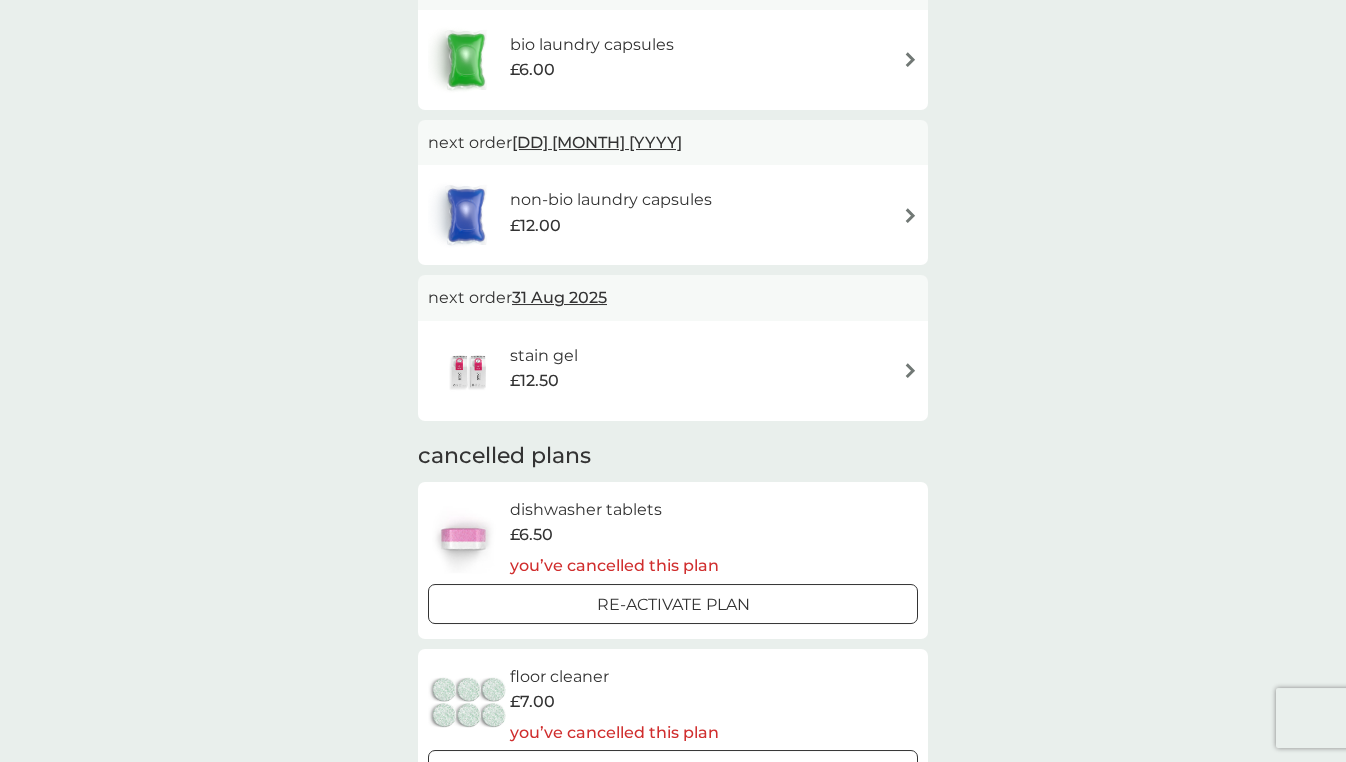 click on "31 Aug 2025" at bounding box center [559, 297] 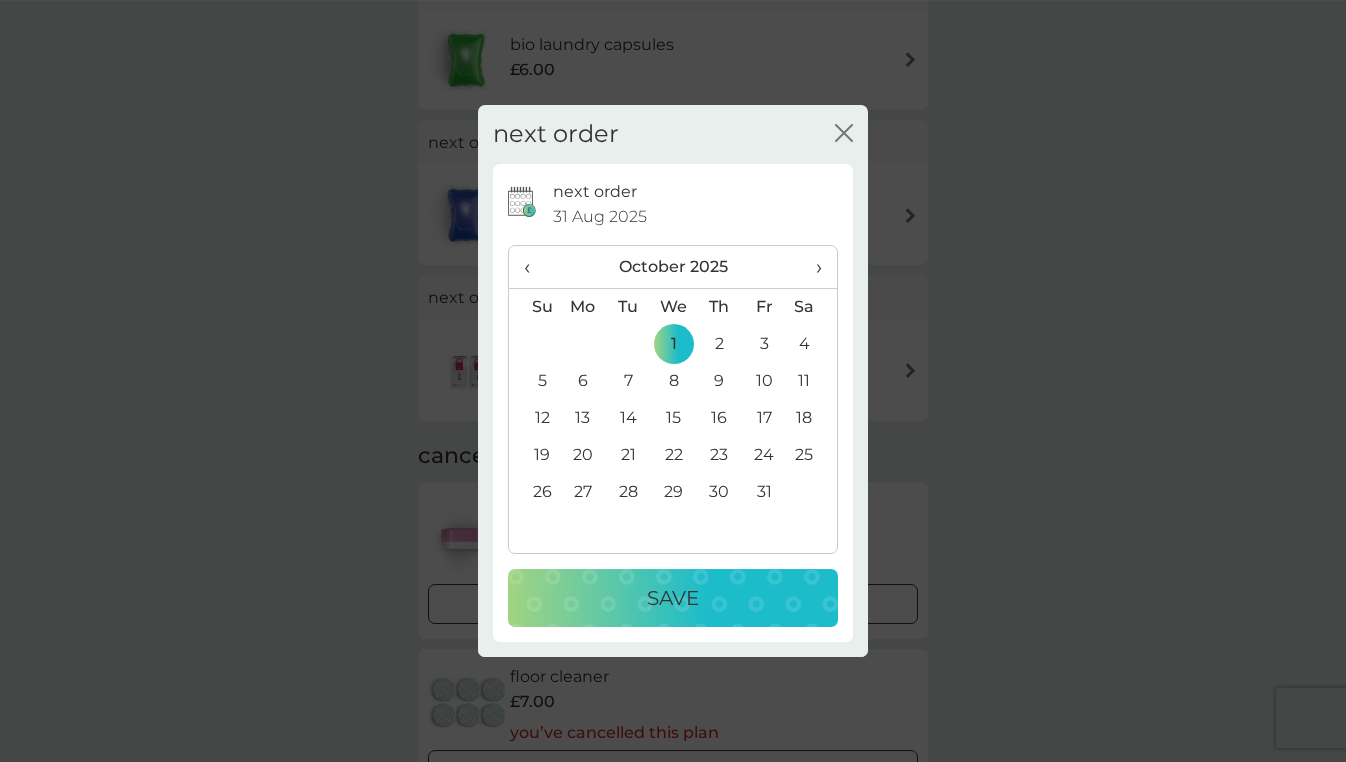 click on "›" at bounding box center (812, 267) 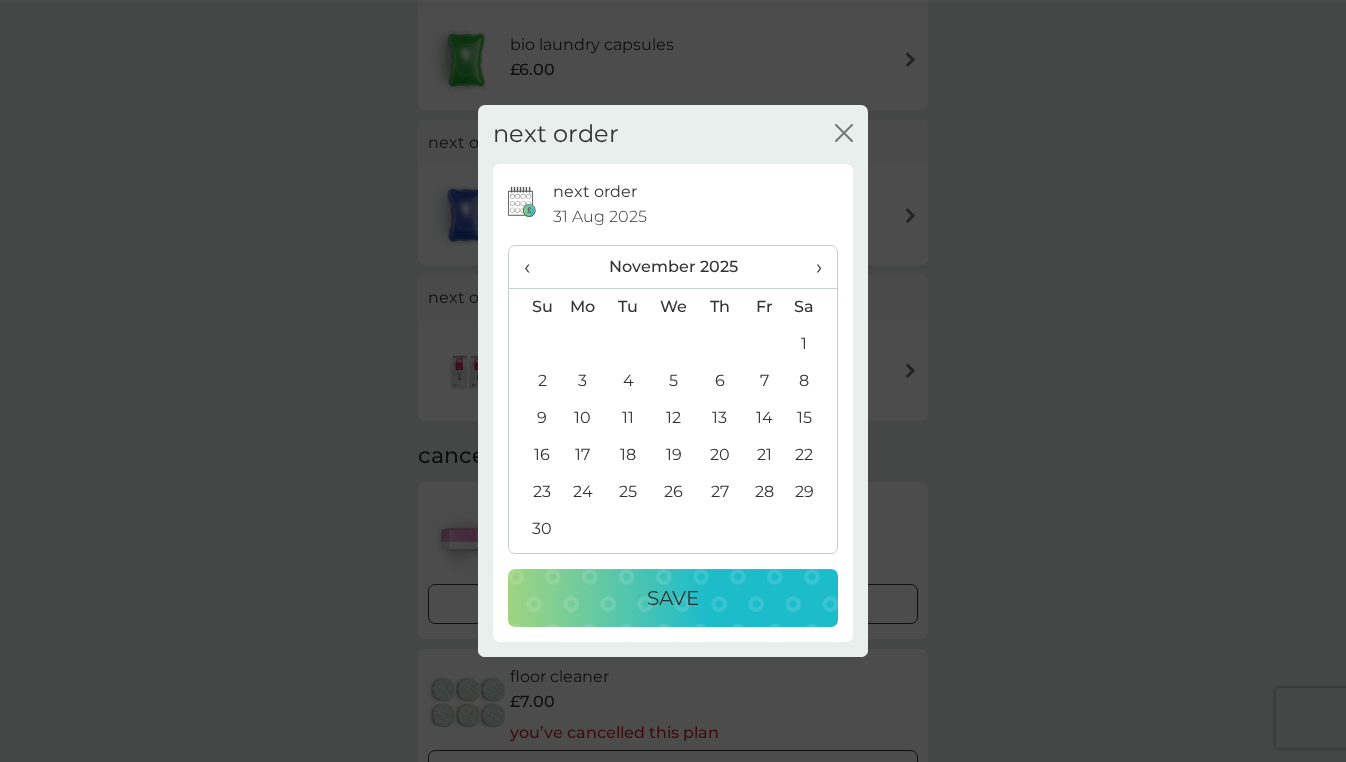 click on "›" at bounding box center (812, 267) 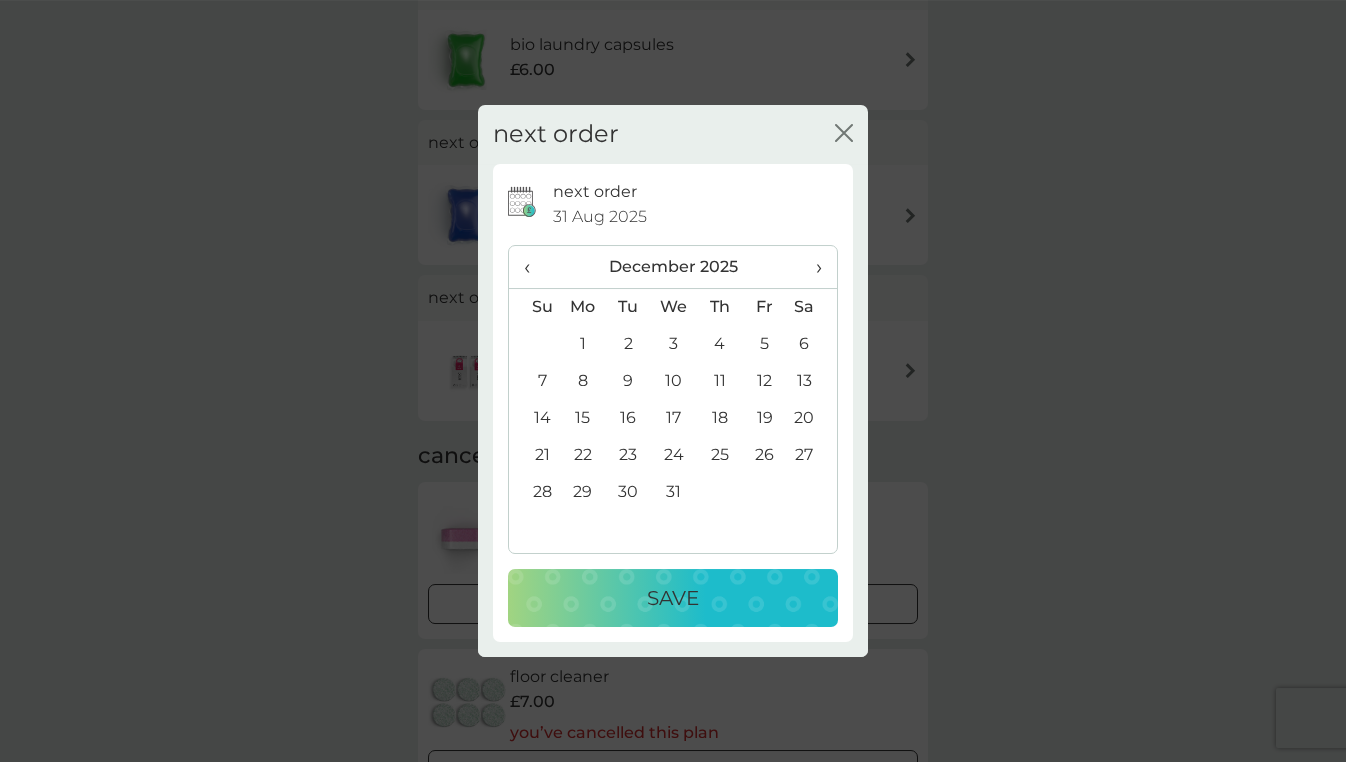 click on "1" at bounding box center [583, 344] 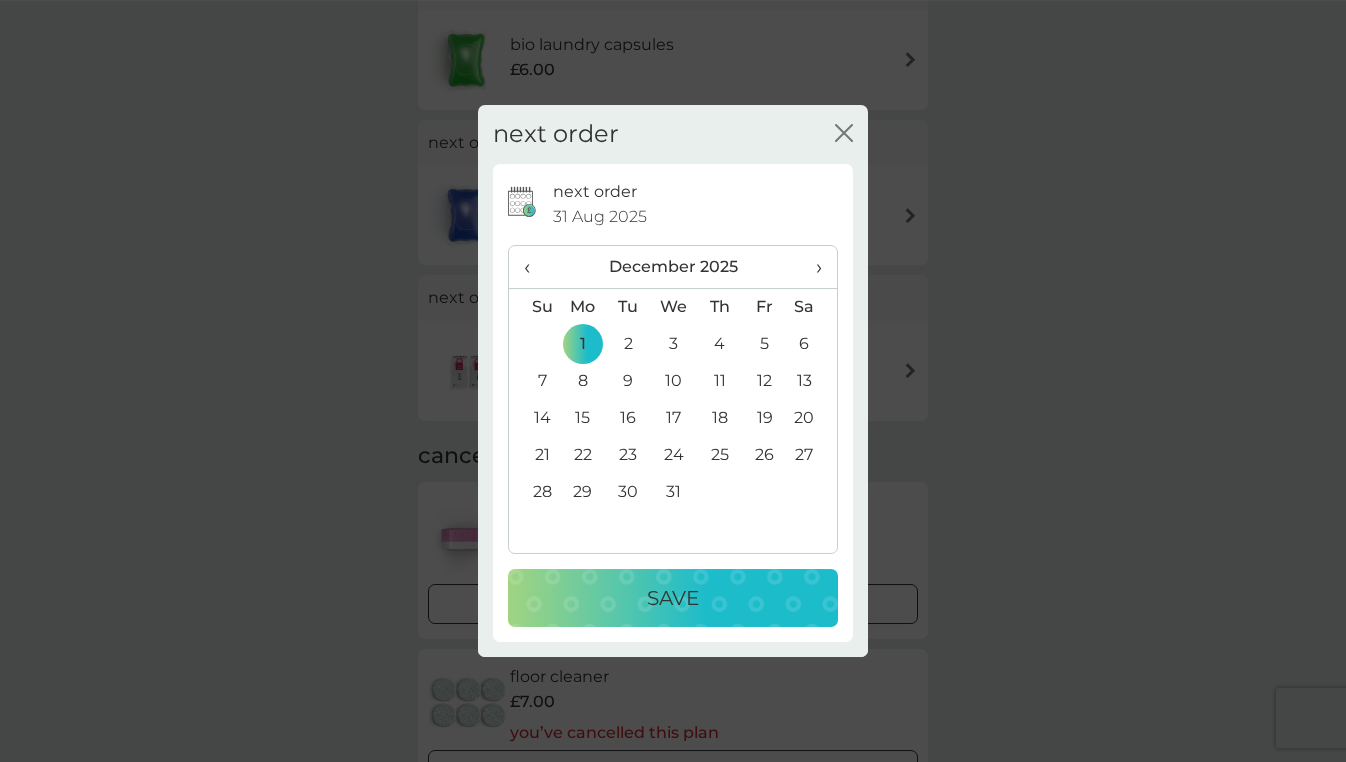 click on "Save" at bounding box center [673, 598] 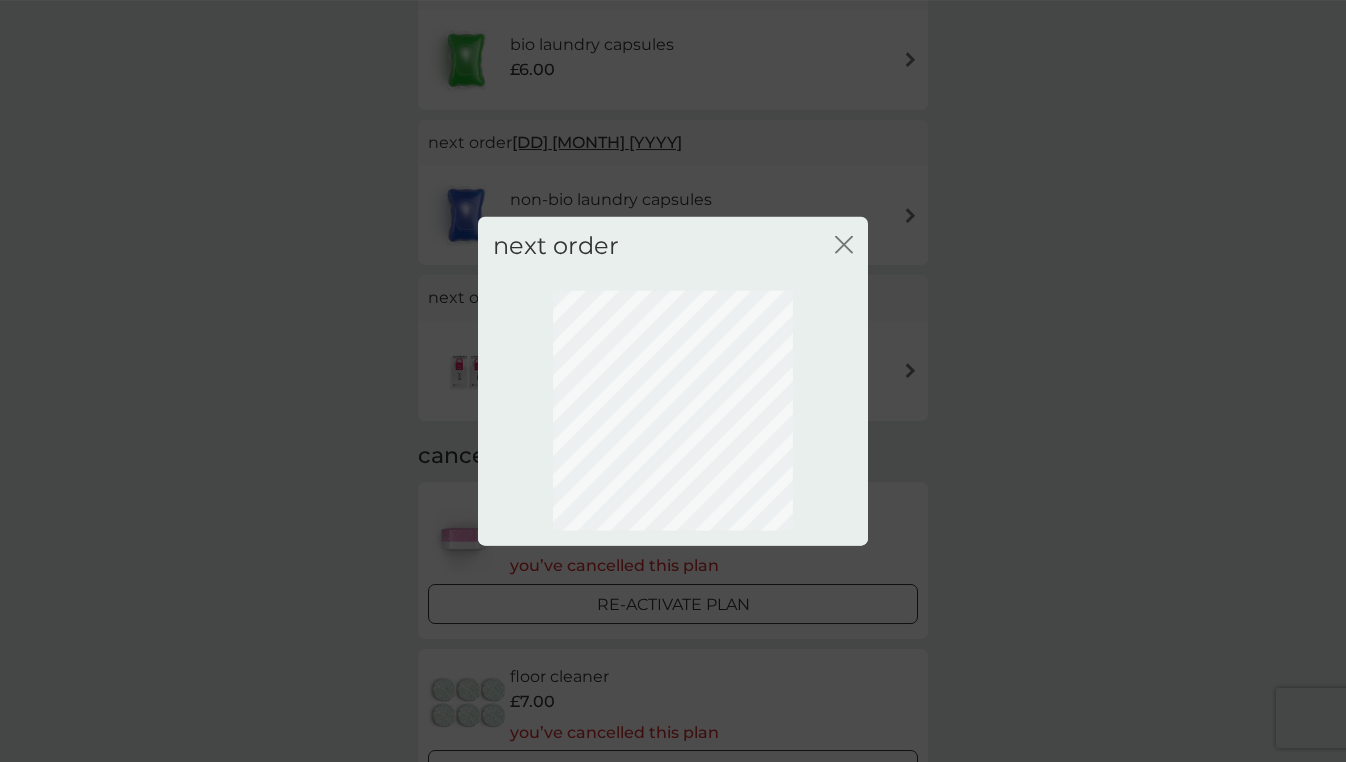 scroll, scrollTop: 77, scrollLeft: 0, axis: vertical 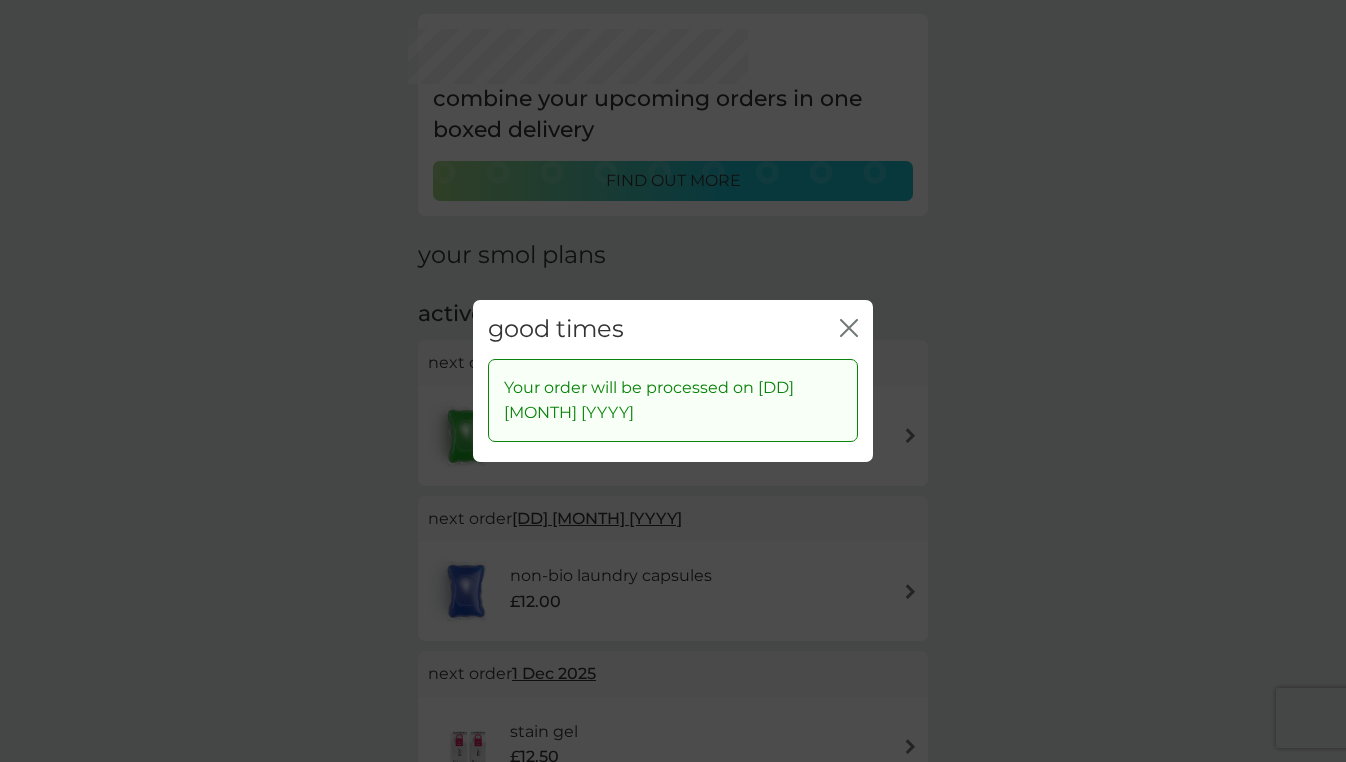 click 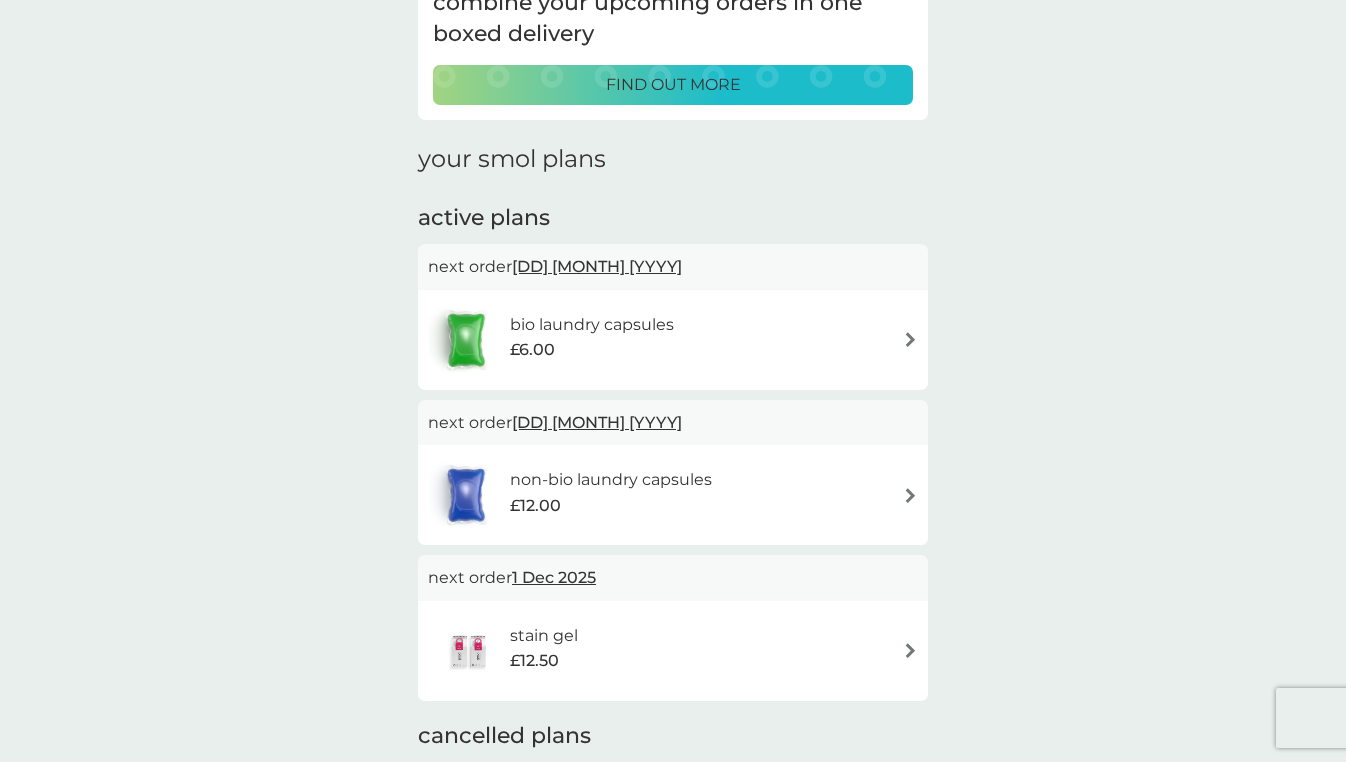 scroll, scrollTop: 167, scrollLeft: 0, axis: vertical 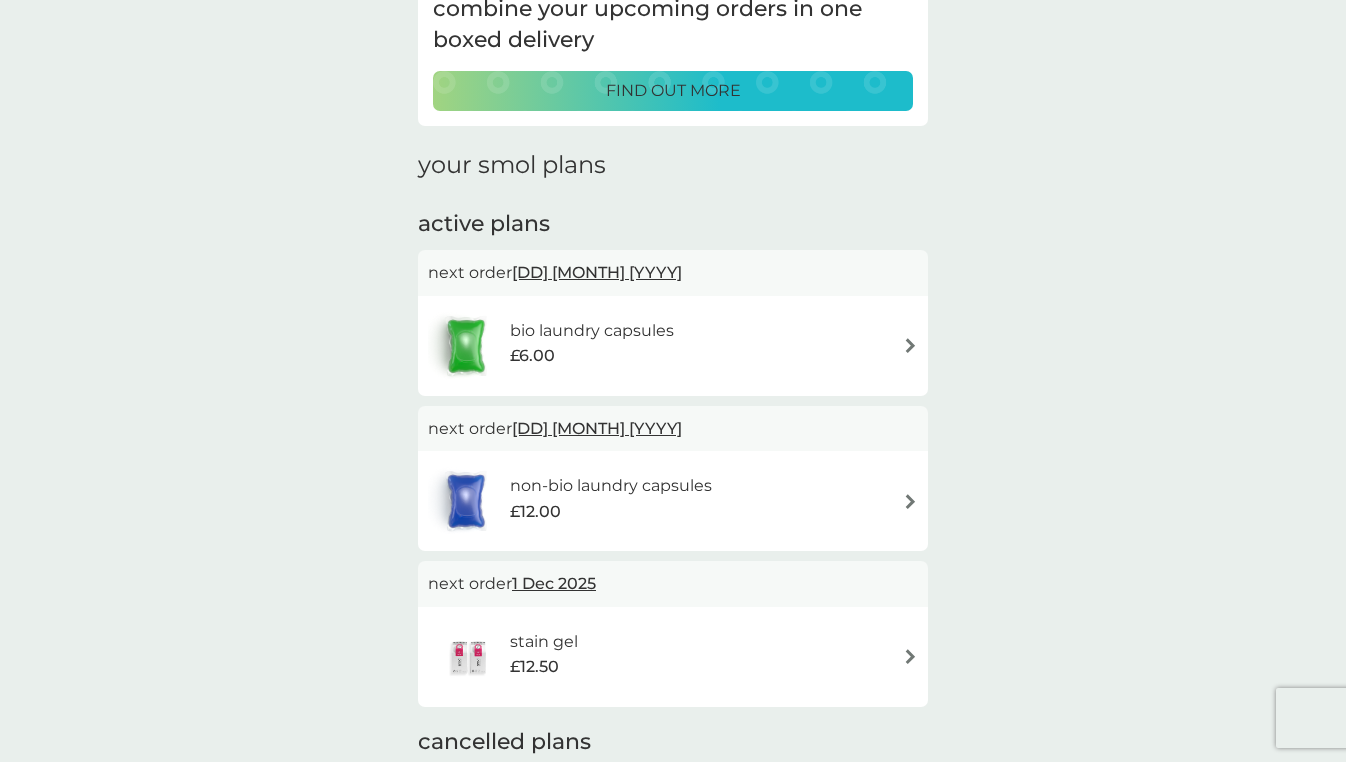 click on "[DD] [MONTH] [YYYY]" at bounding box center [597, 428] 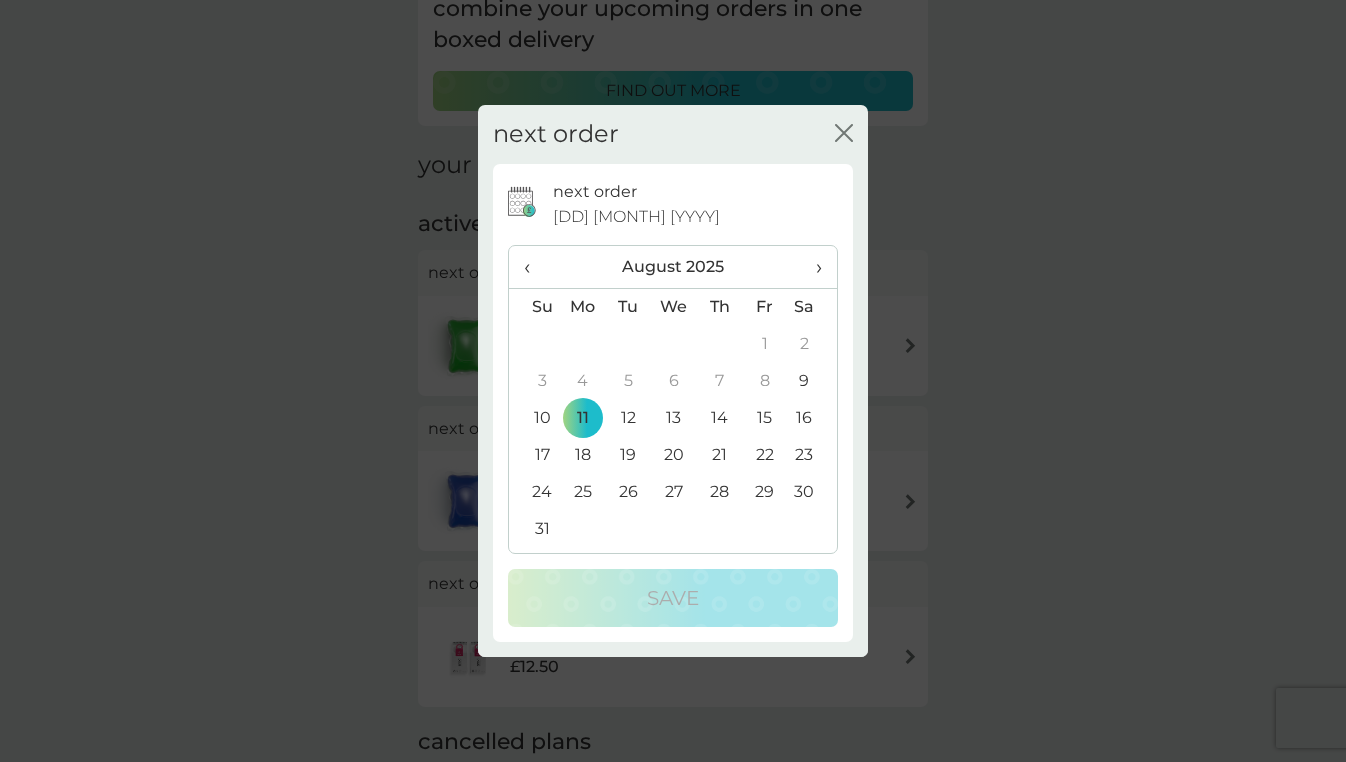 click on "close" 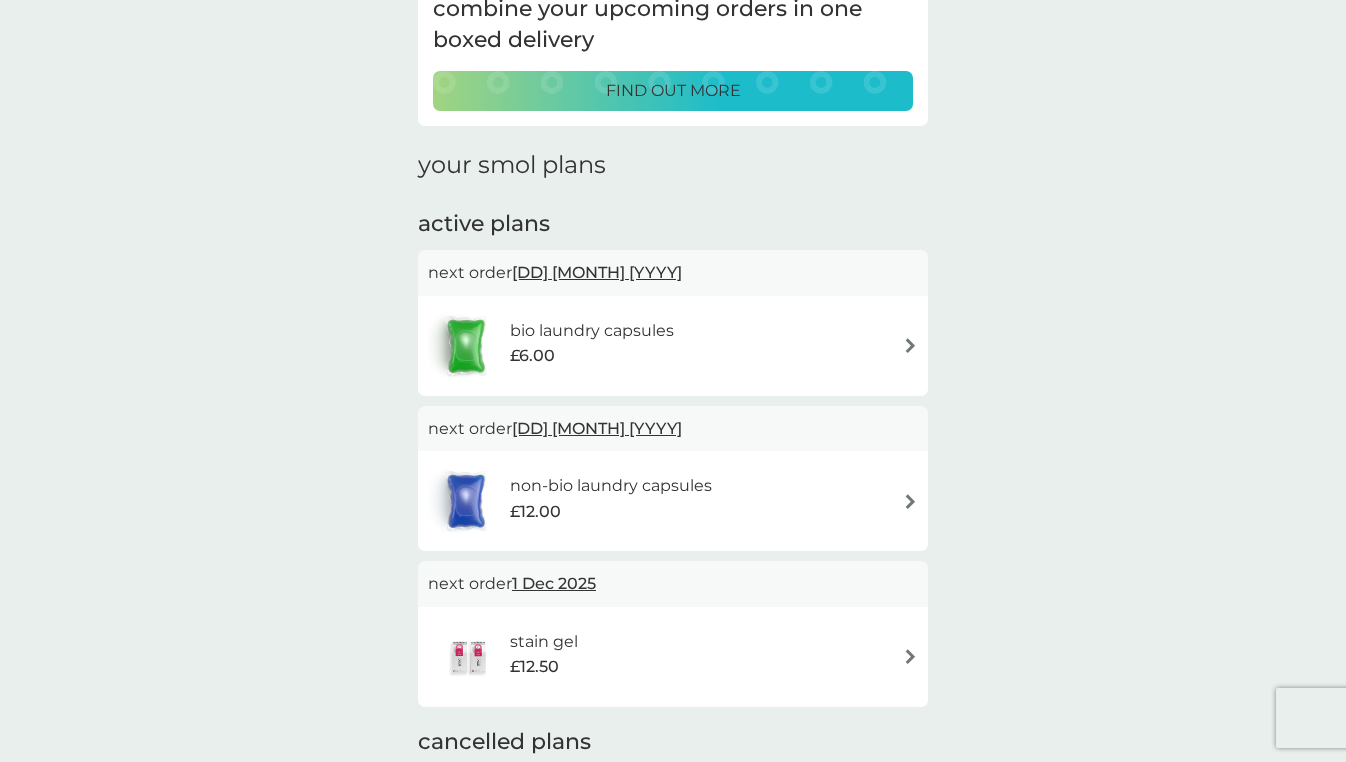 click on "bio laundry capsules" at bounding box center [592, 331] 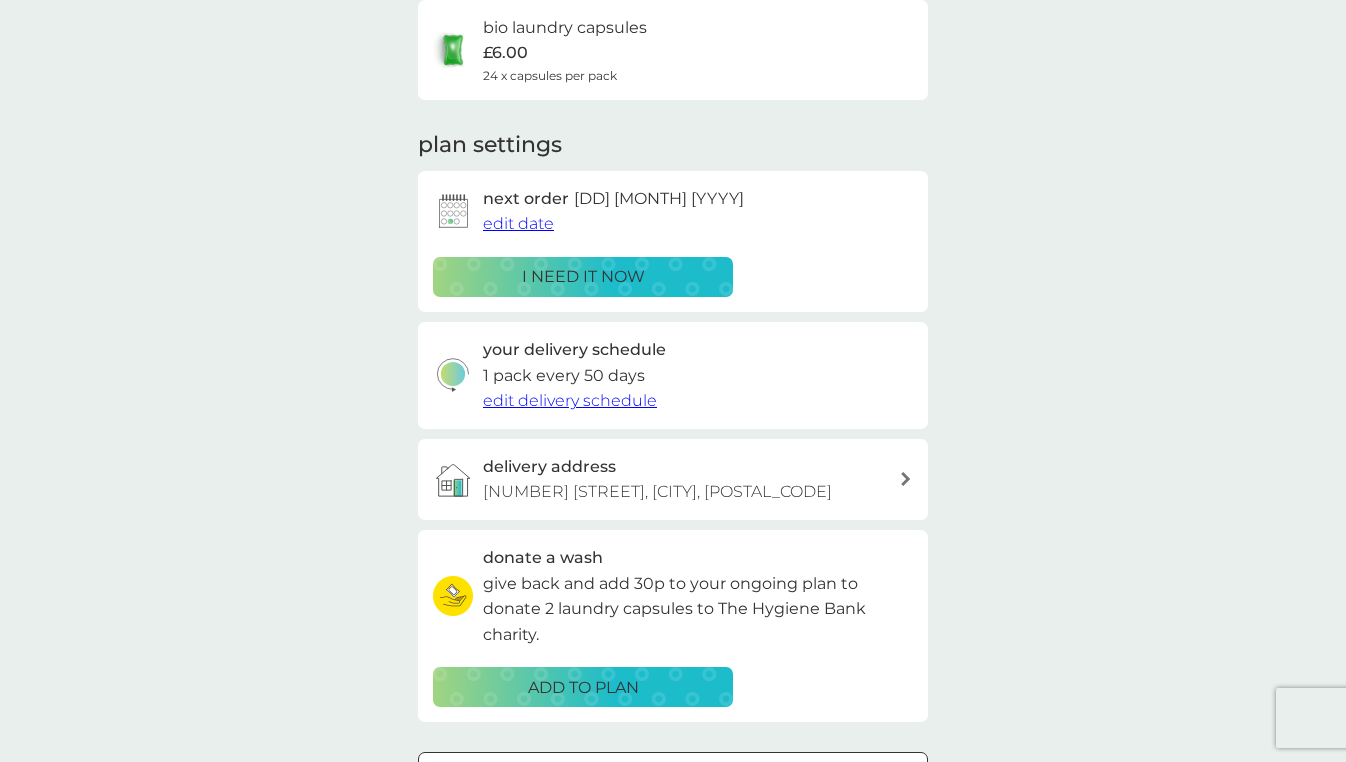 scroll, scrollTop: 0, scrollLeft: 0, axis: both 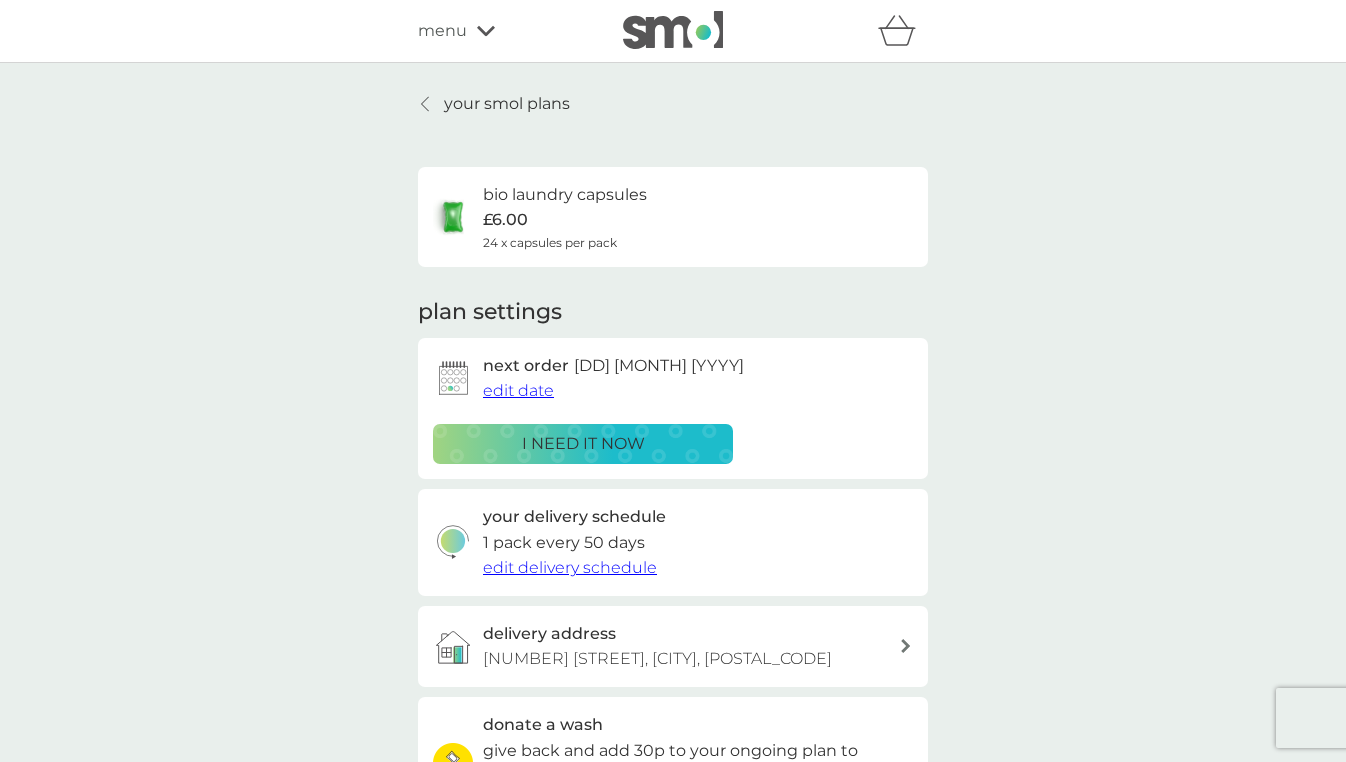 click on "edit date" at bounding box center [518, 390] 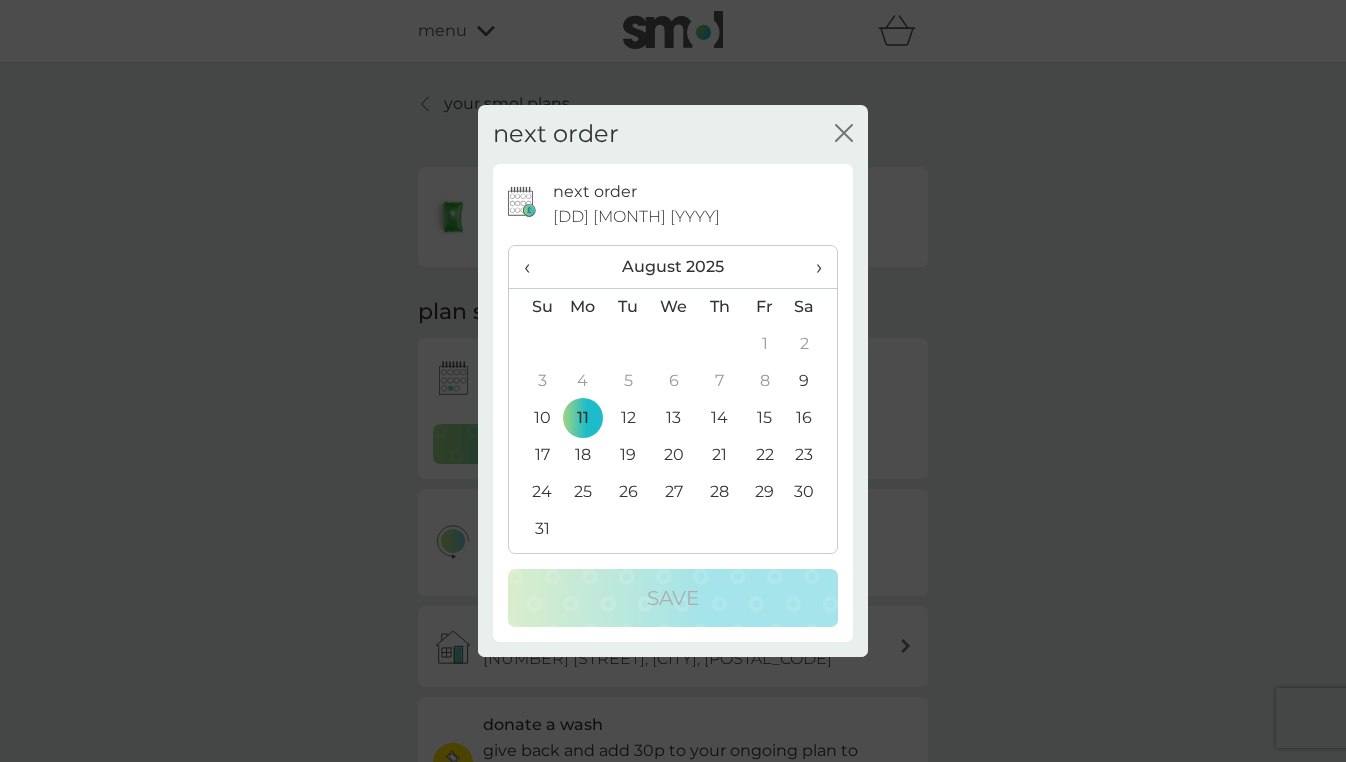 click on "close" 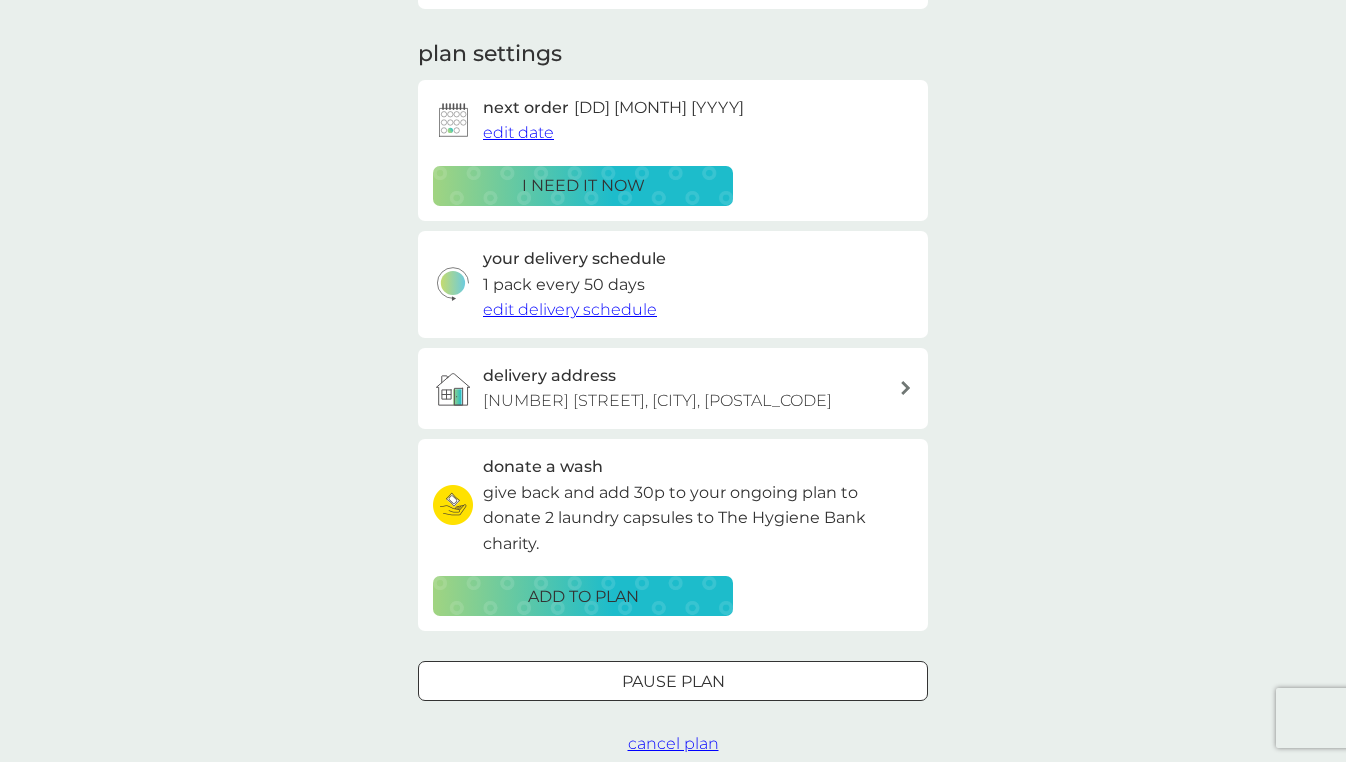scroll, scrollTop: 255, scrollLeft: 0, axis: vertical 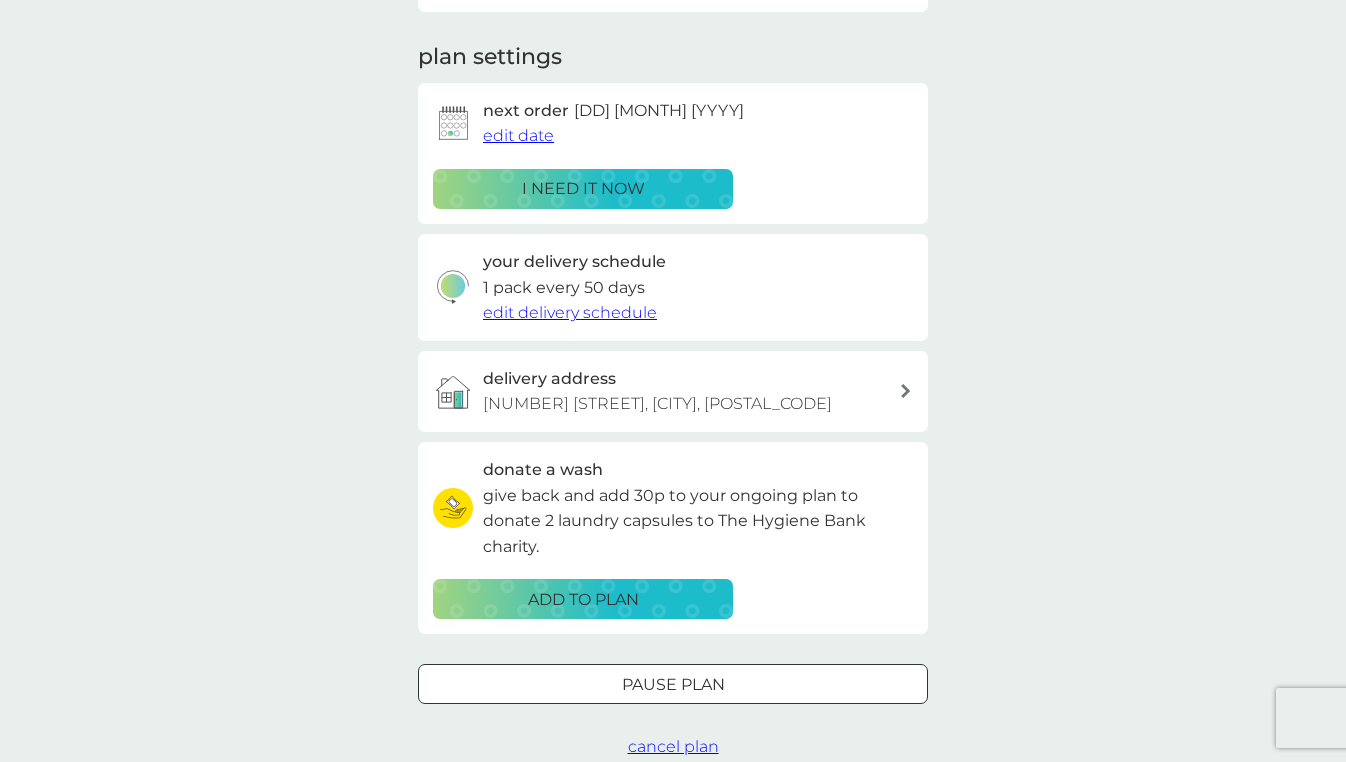 click on "edit delivery schedule" at bounding box center [570, 312] 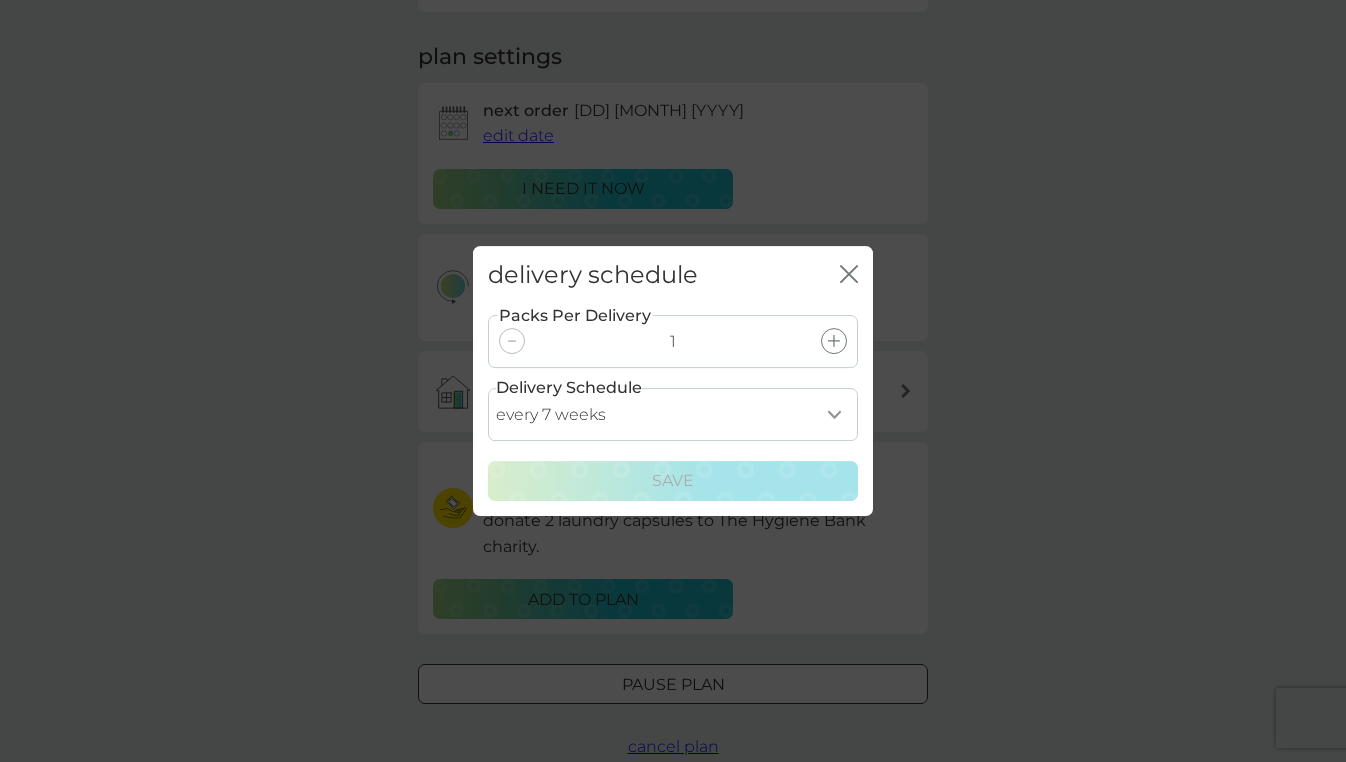 click on "every 1 week every 2 weeks every 3 weeks every 4 weeks every 5 weeks every 6 weeks every 7 weeks every 8 weeks every 9 weeks every 10 weeks every 11 weeks every 12 weeks every 13 weeks every 14 weeks every 15 weeks every 16 weeks every 17 weeks" at bounding box center [673, 414] 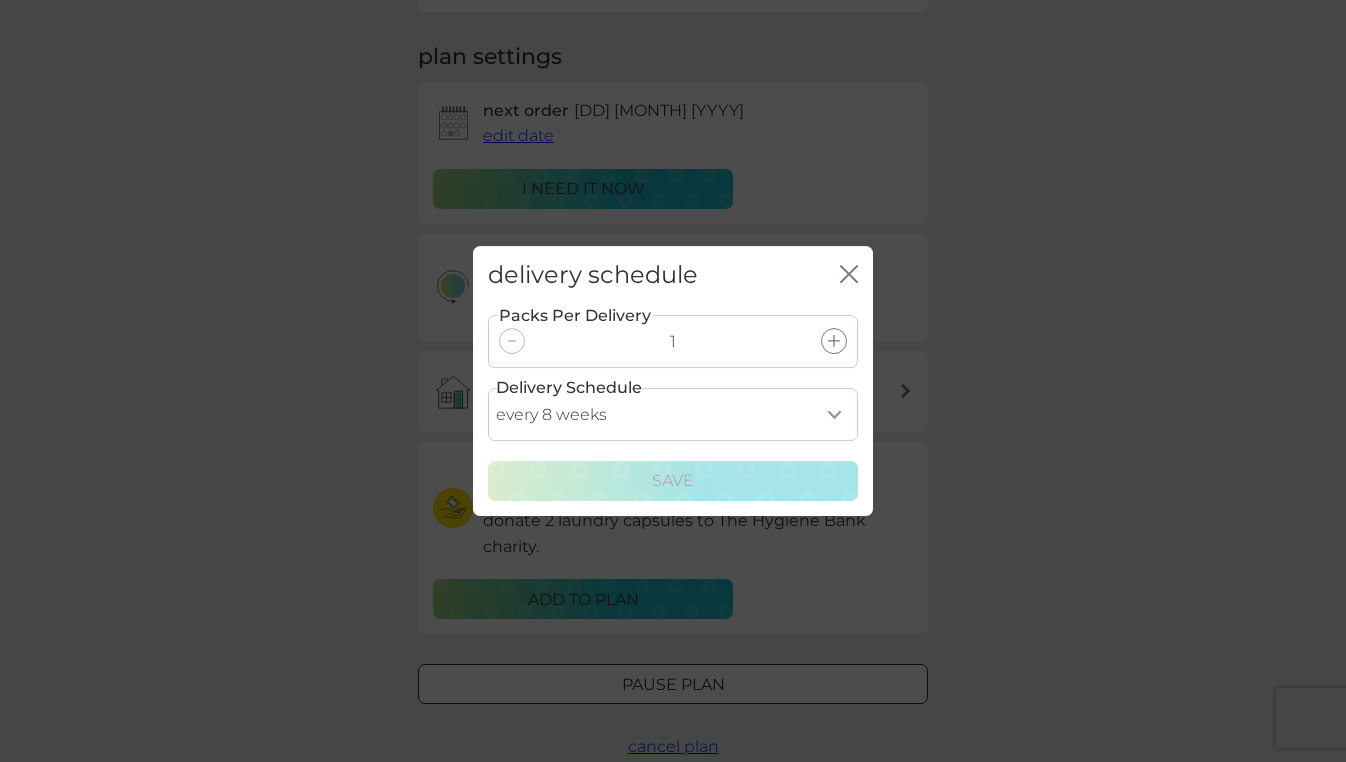 click on "every 8 weeks" at bounding box center [0, 0] 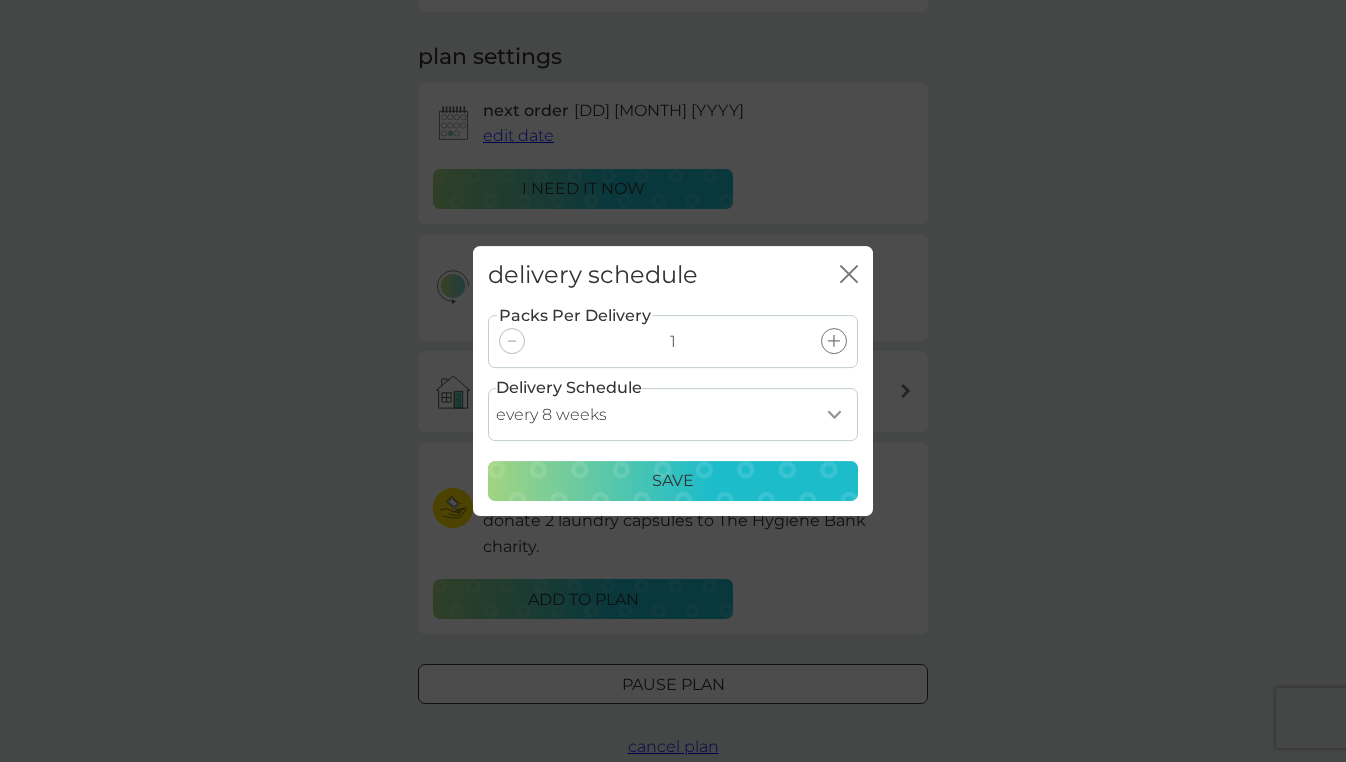 select on "49" 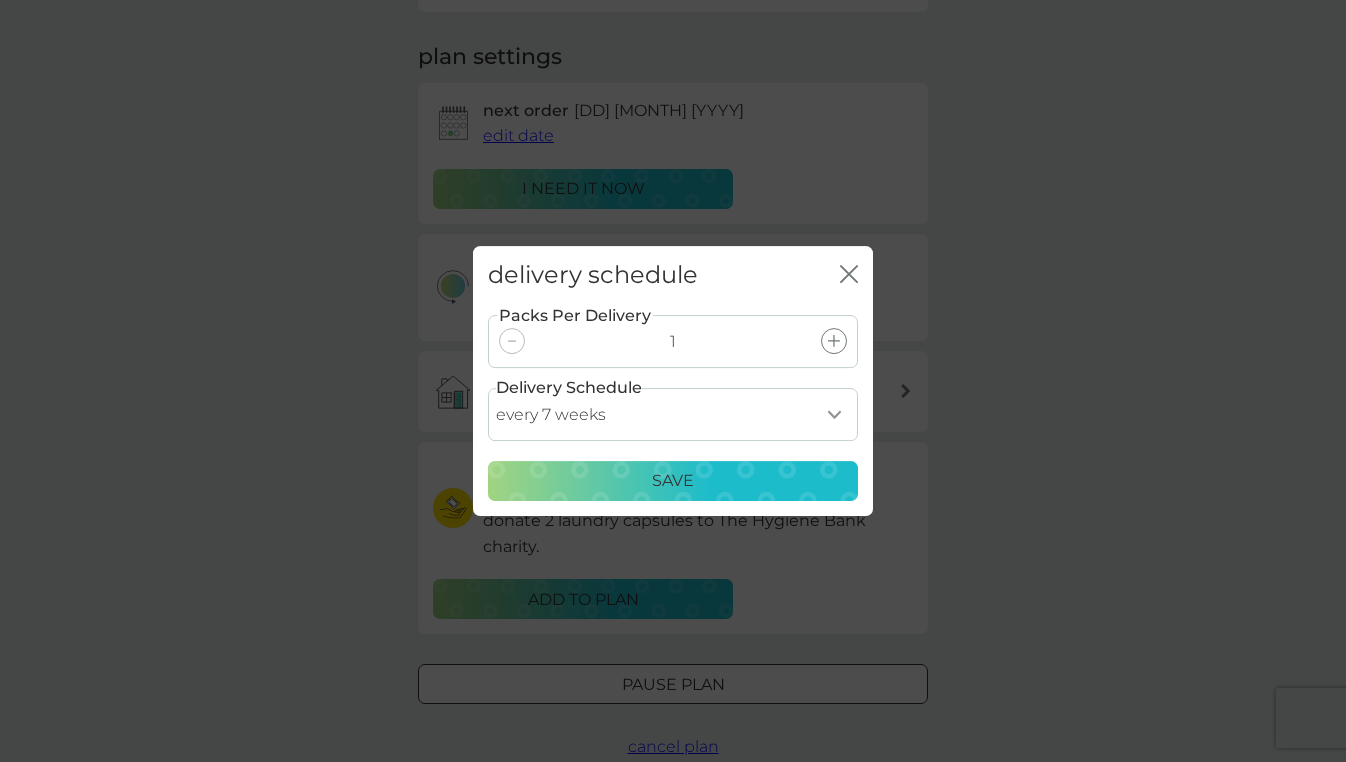 click on "every 7 weeks" at bounding box center [0, 0] 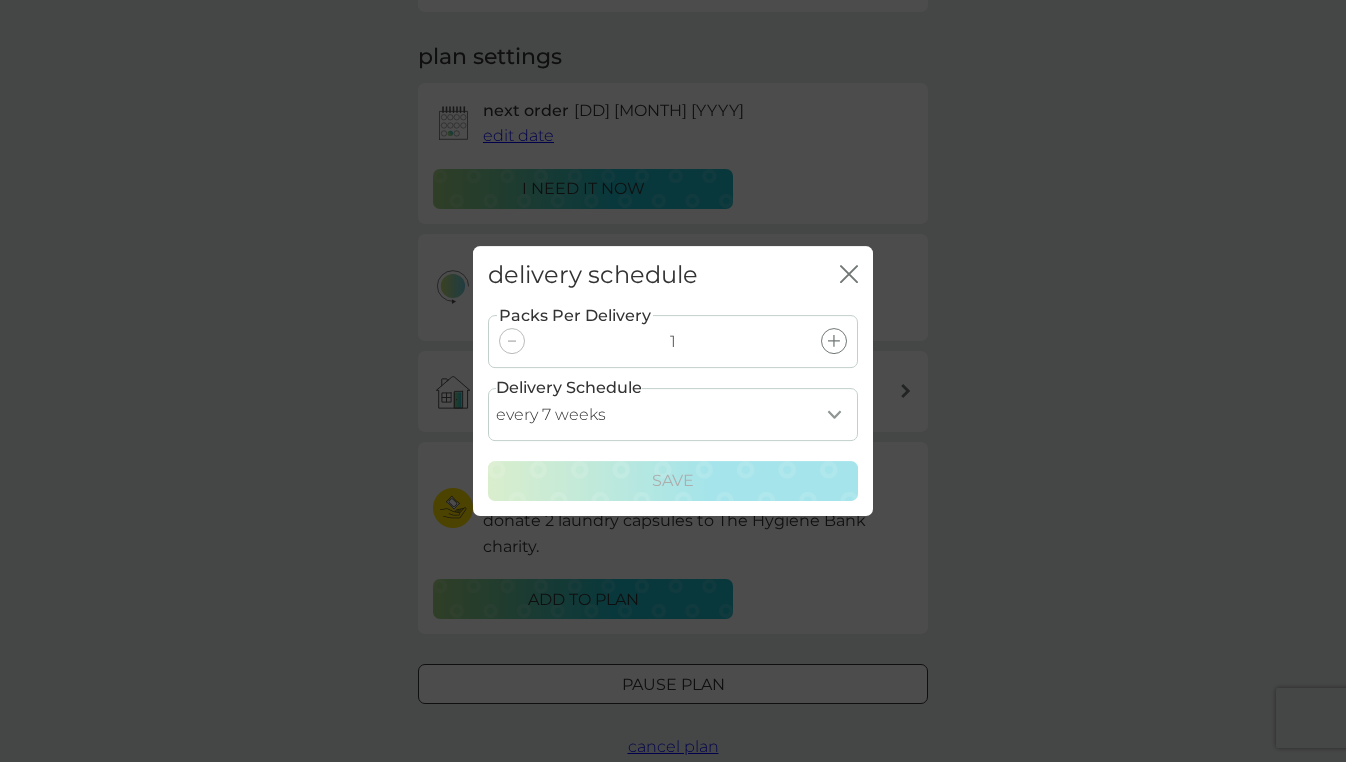click on "delivery schedule close" at bounding box center (673, 275) 